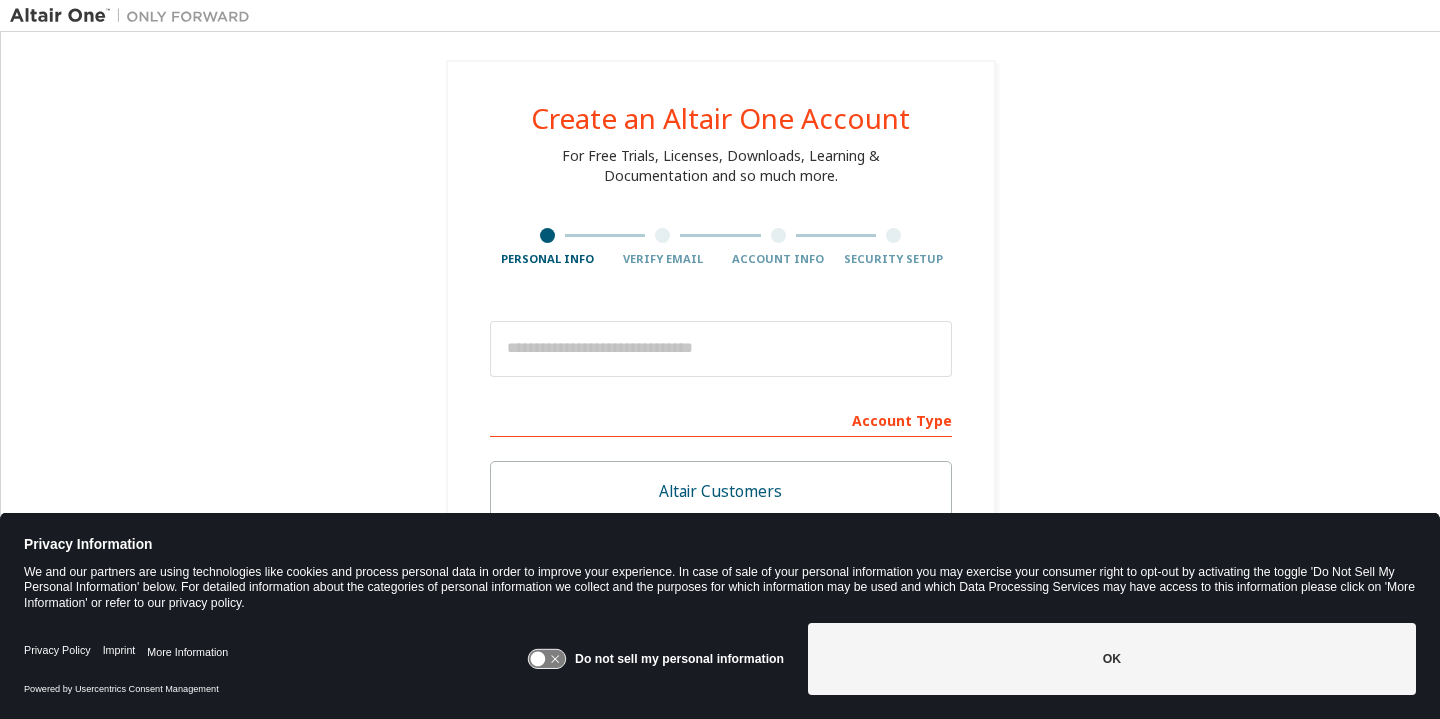 scroll, scrollTop: 0, scrollLeft: 0, axis: both 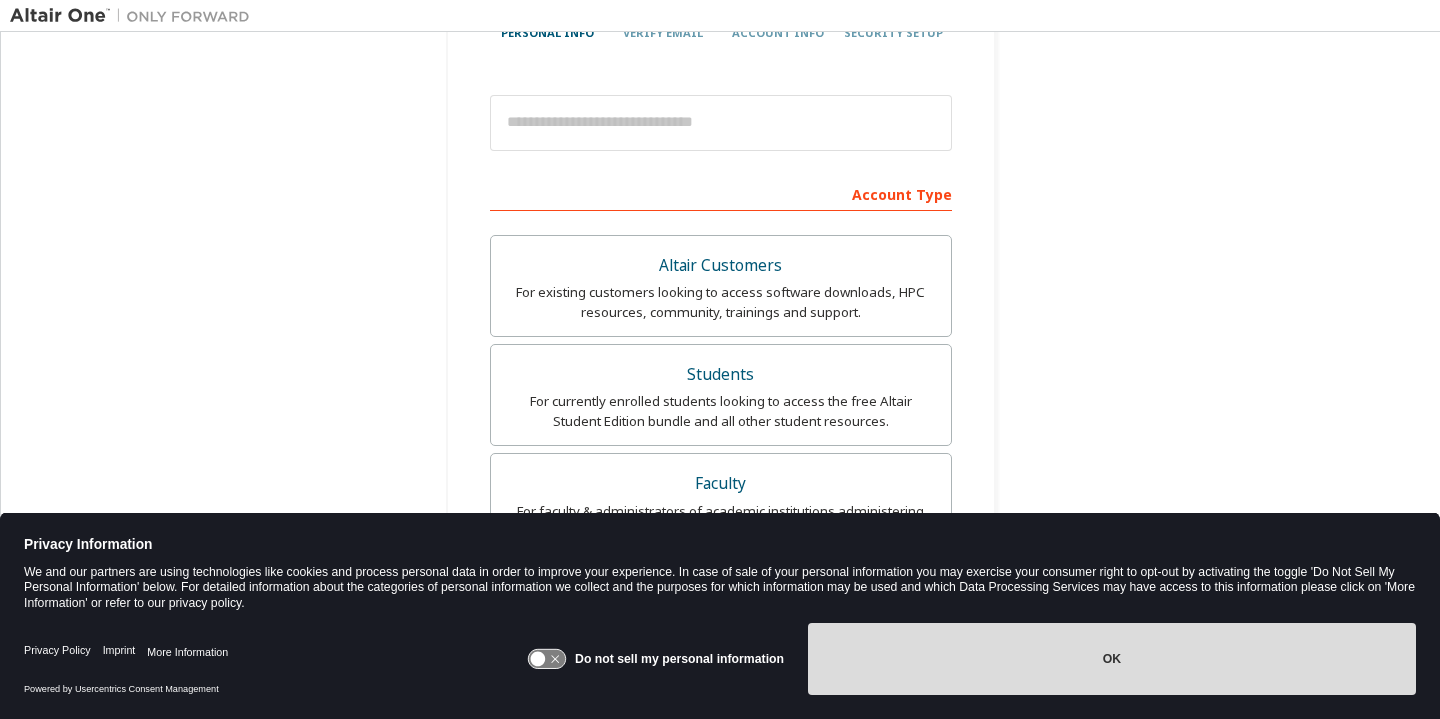 click on "OK" at bounding box center [1112, 659] 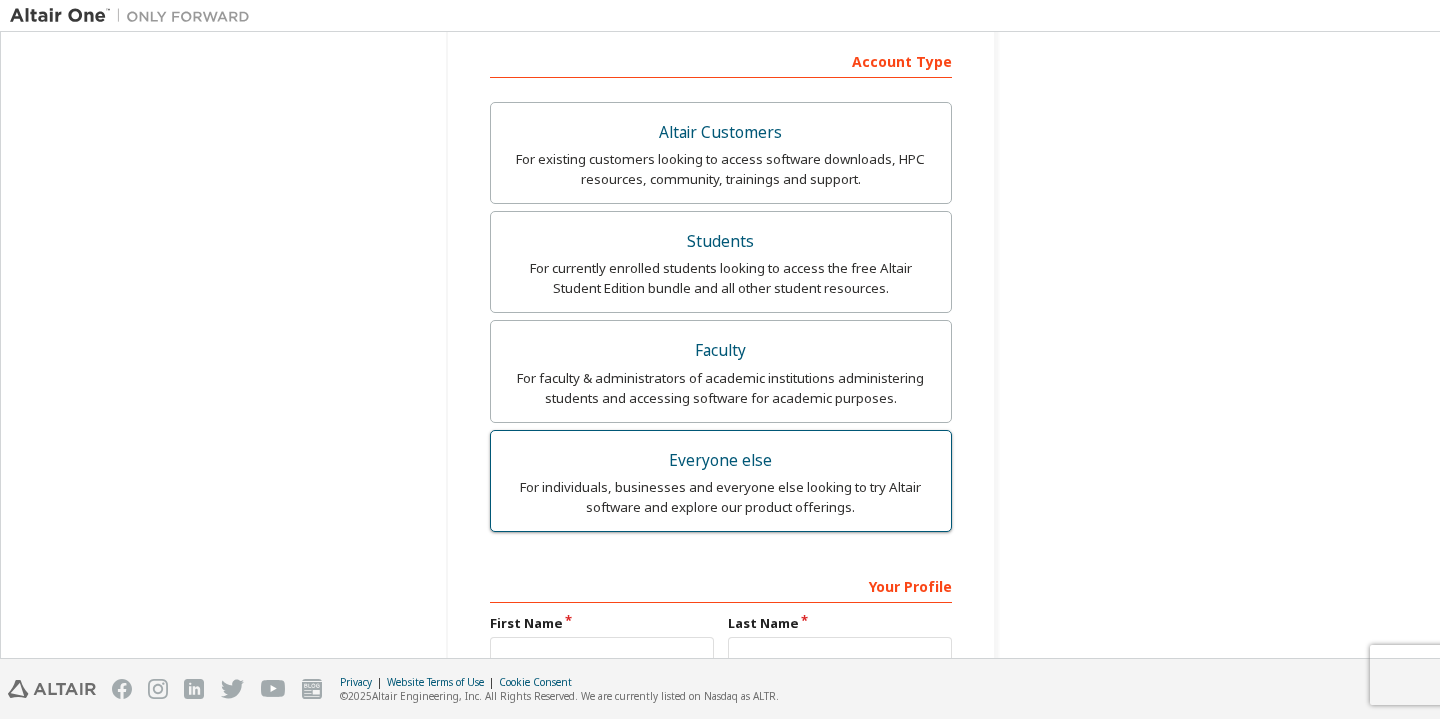 click on "For individuals, businesses and everyone else looking to try Altair software and explore our product offerings." at bounding box center [721, 497] 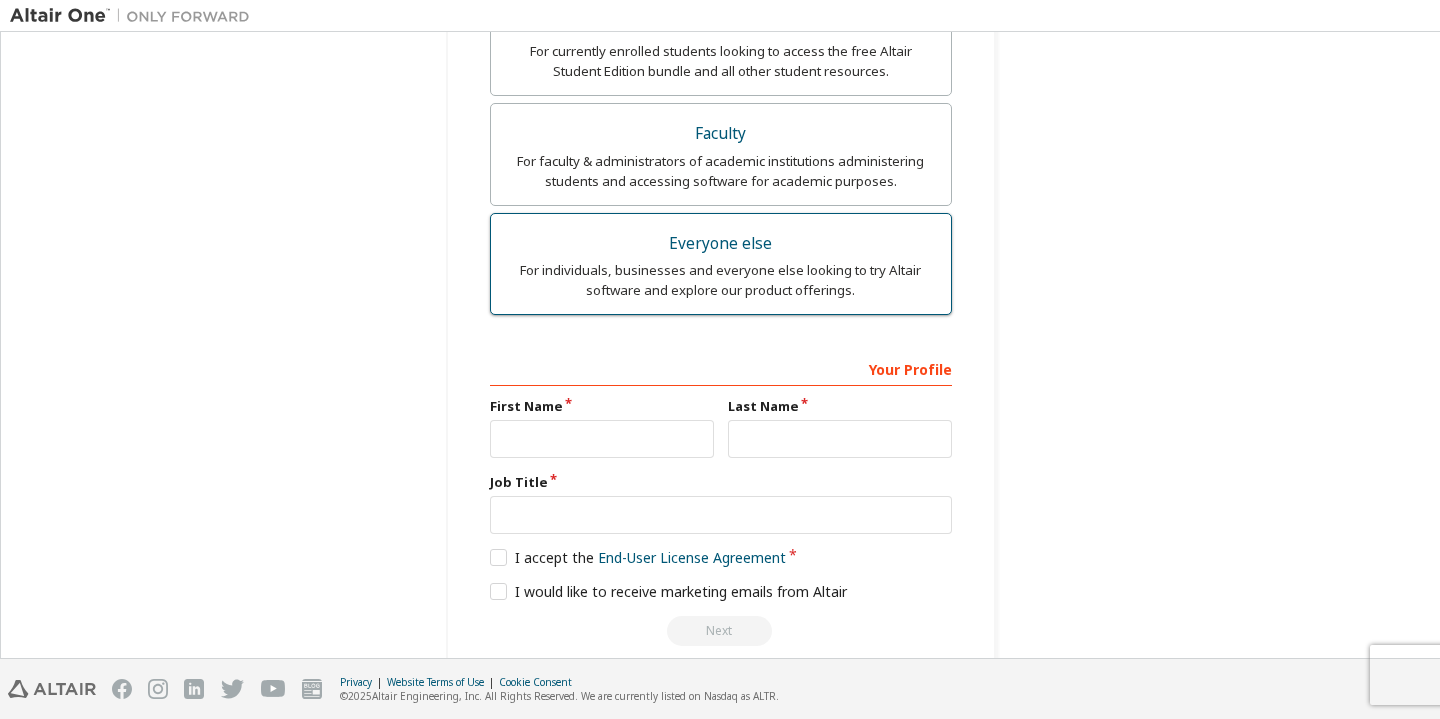 scroll, scrollTop: 600, scrollLeft: 0, axis: vertical 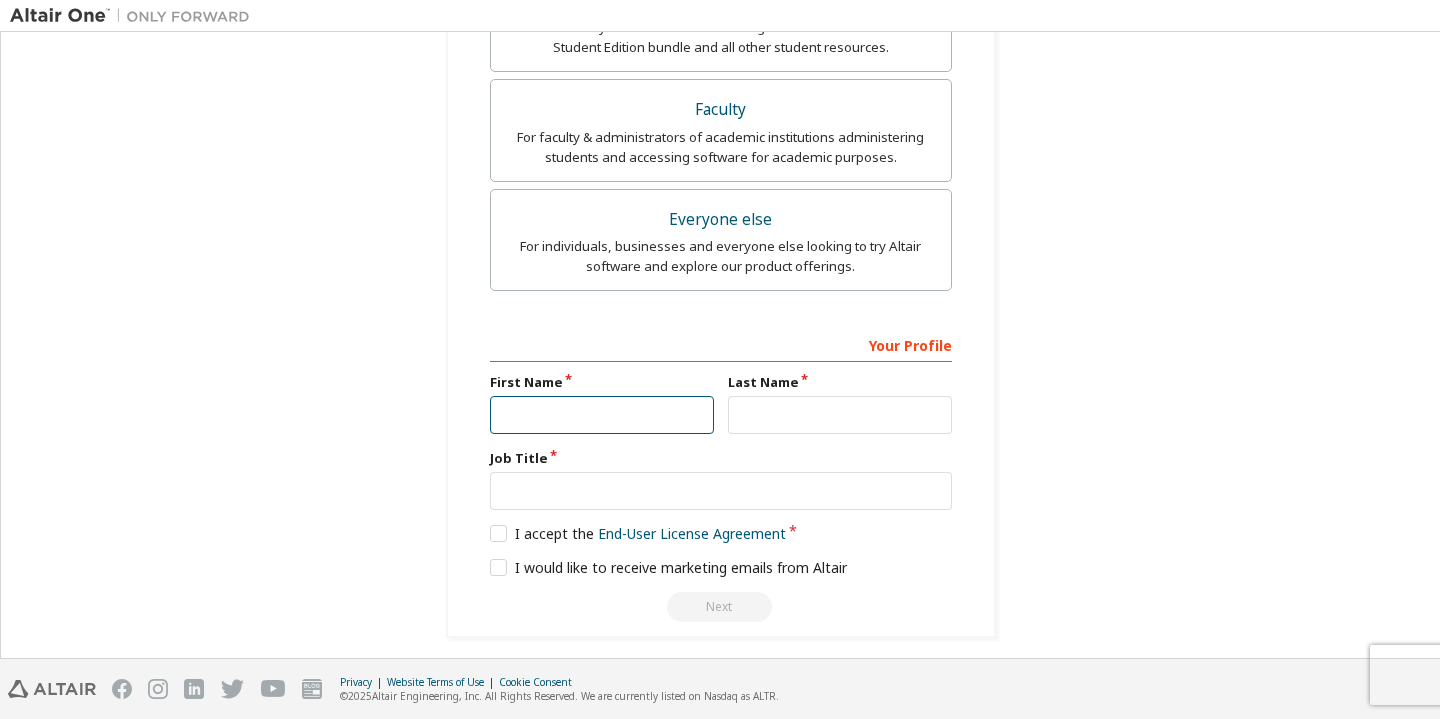 click at bounding box center [602, 415] 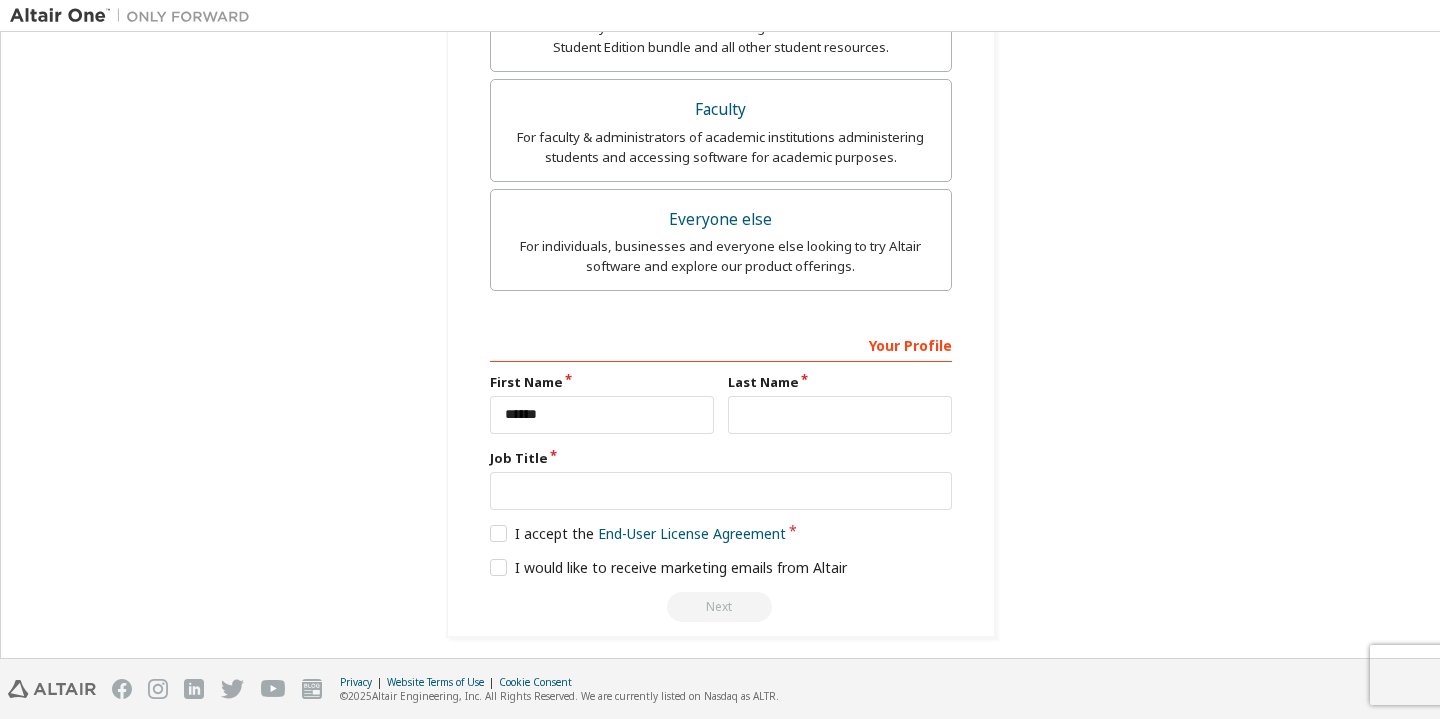 type on "**********" 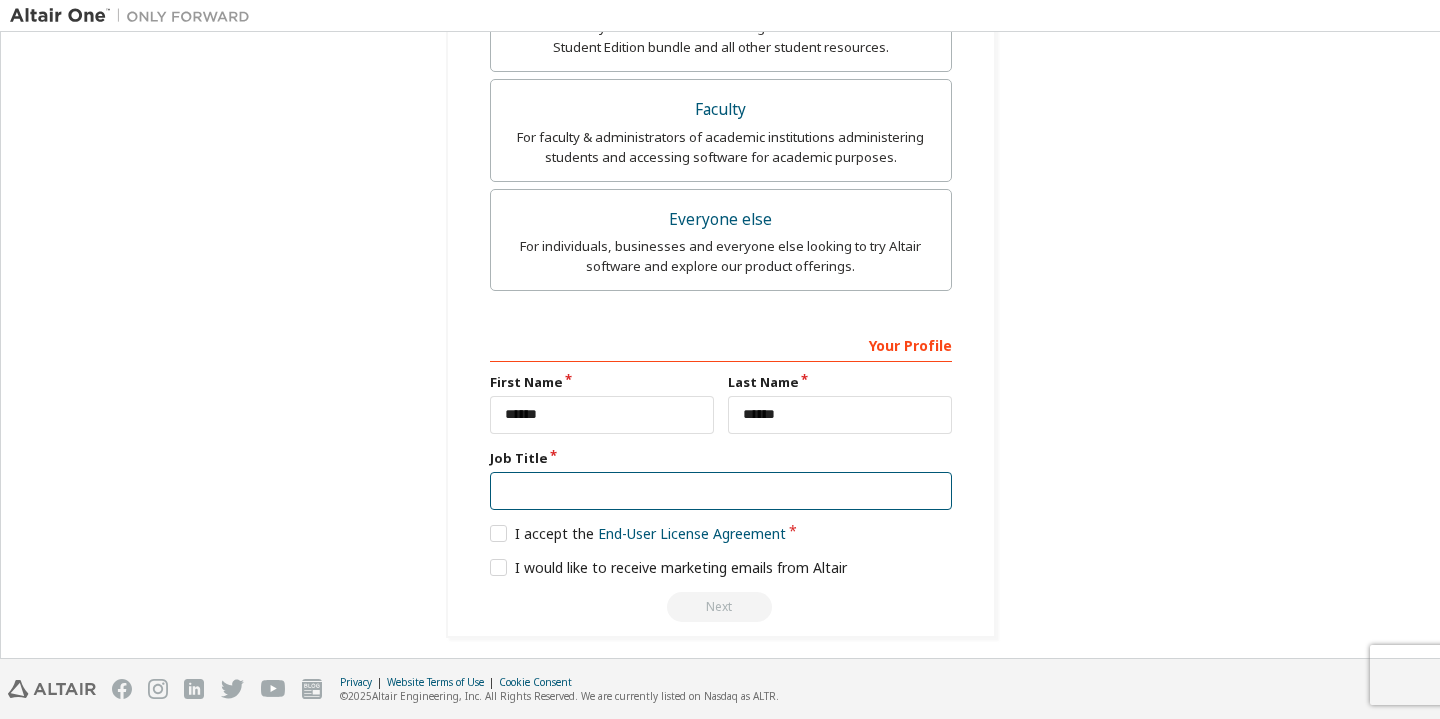 click at bounding box center [721, 491] 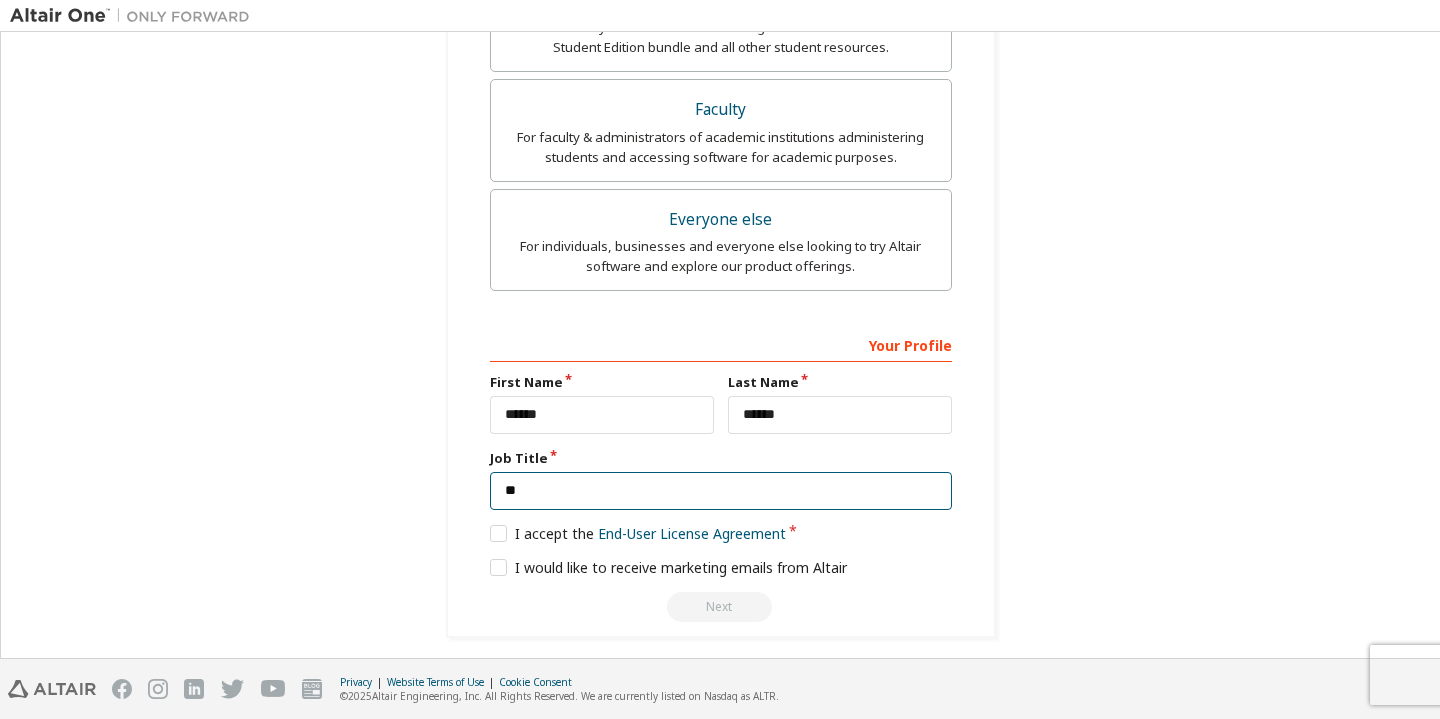type on "*" 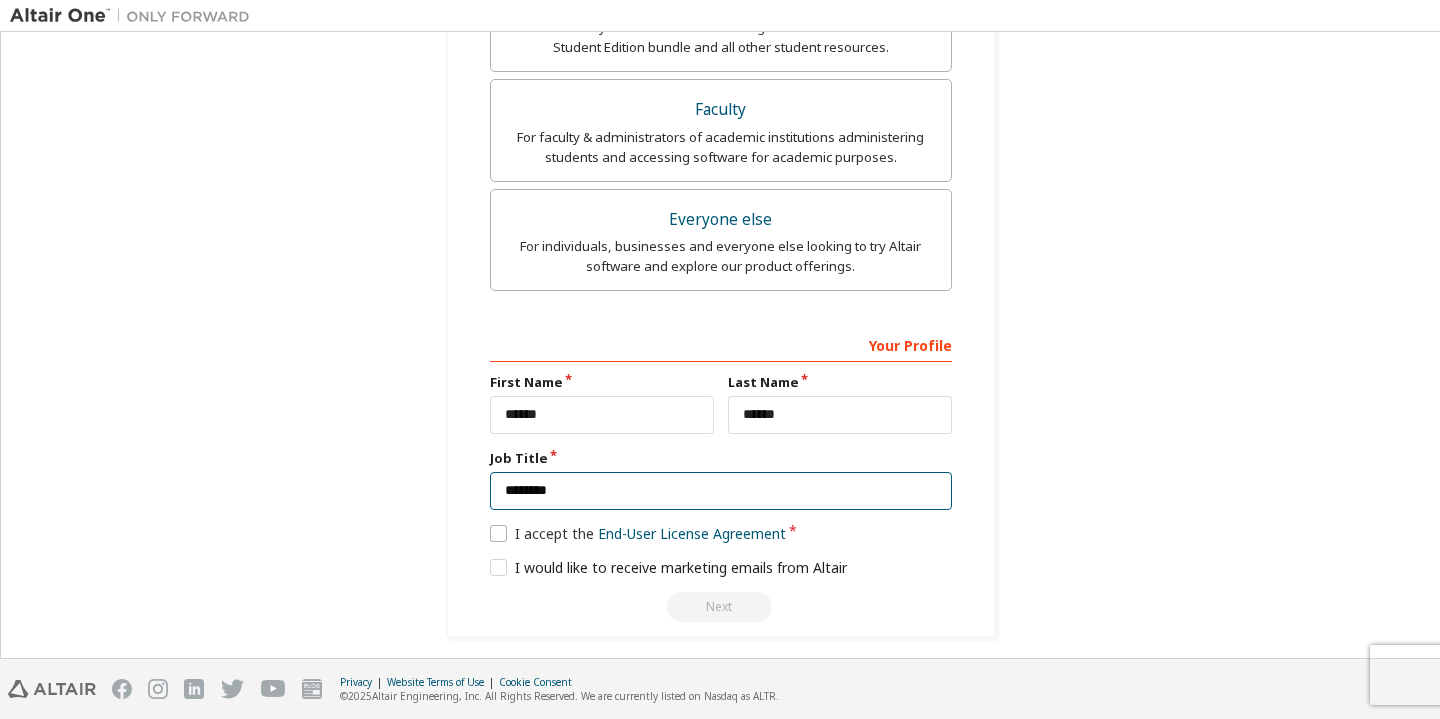 type on "********" 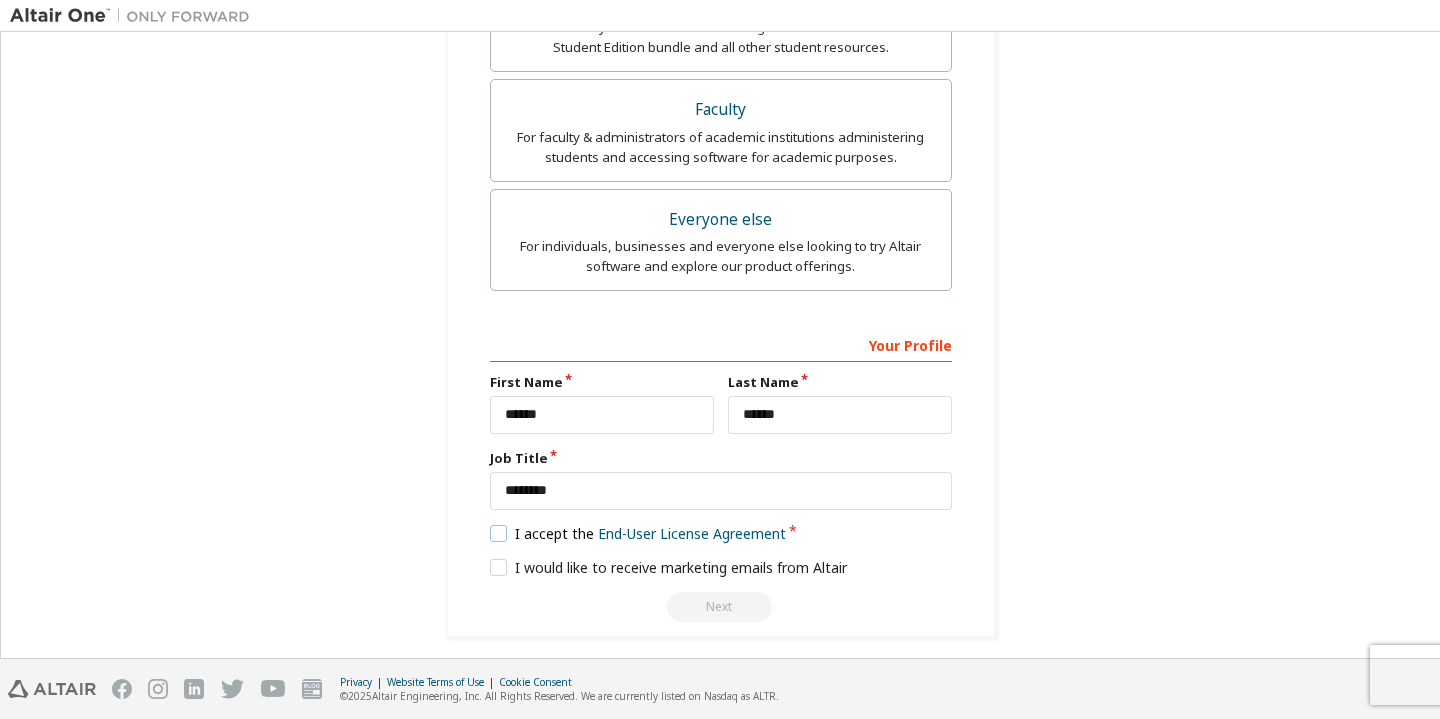 click on "I accept the    End-User License Agreement" at bounding box center (638, 533) 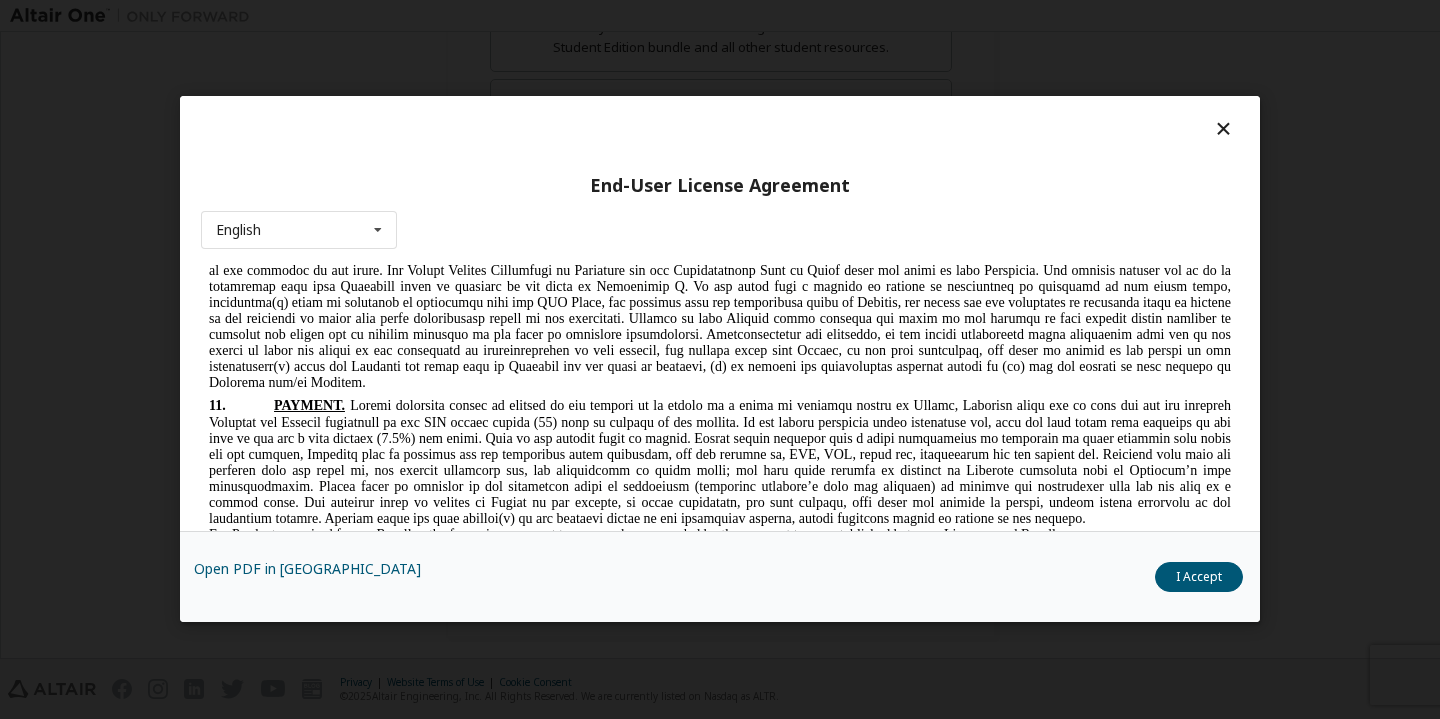 scroll, scrollTop: 4613, scrollLeft: 0, axis: vertical 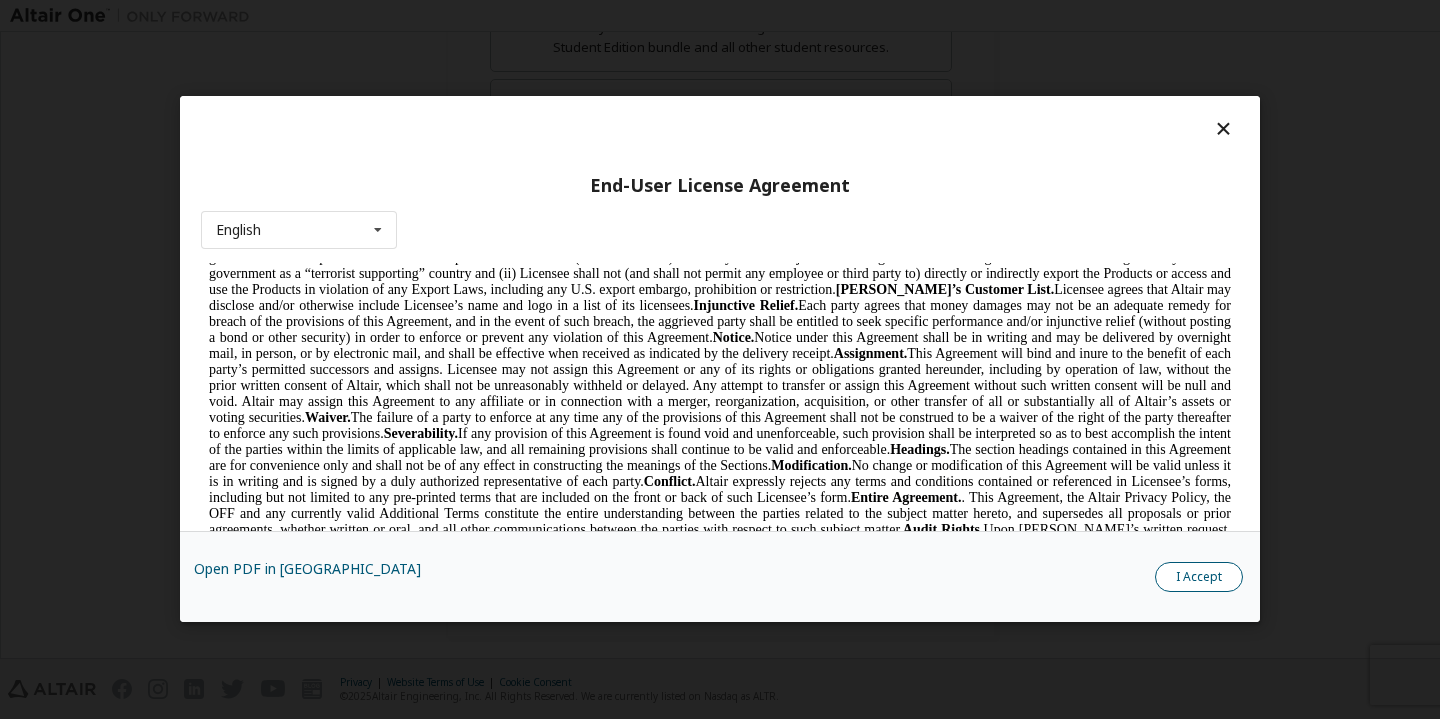 click on "I Accept" at bounding box center (1199, 578) 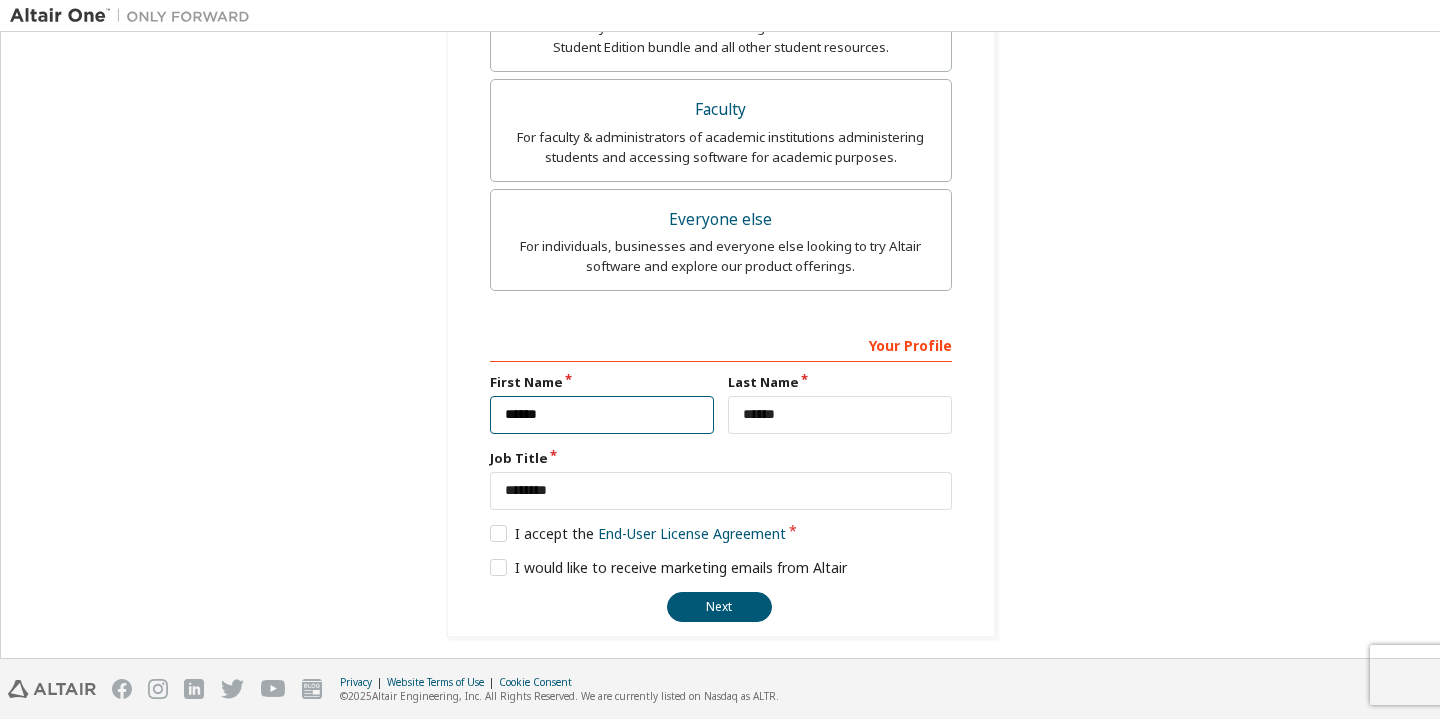 click on "******" at bounding box center [602, 415] 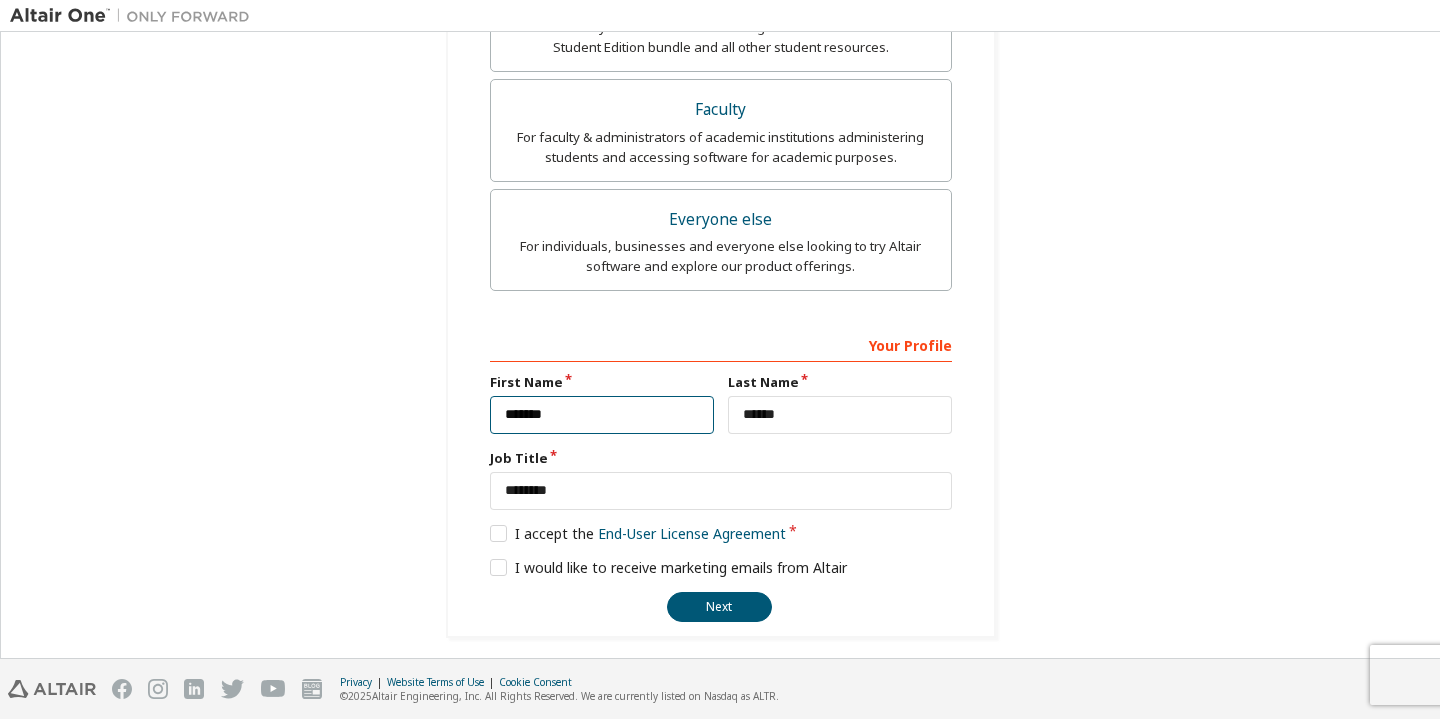 type on "******" 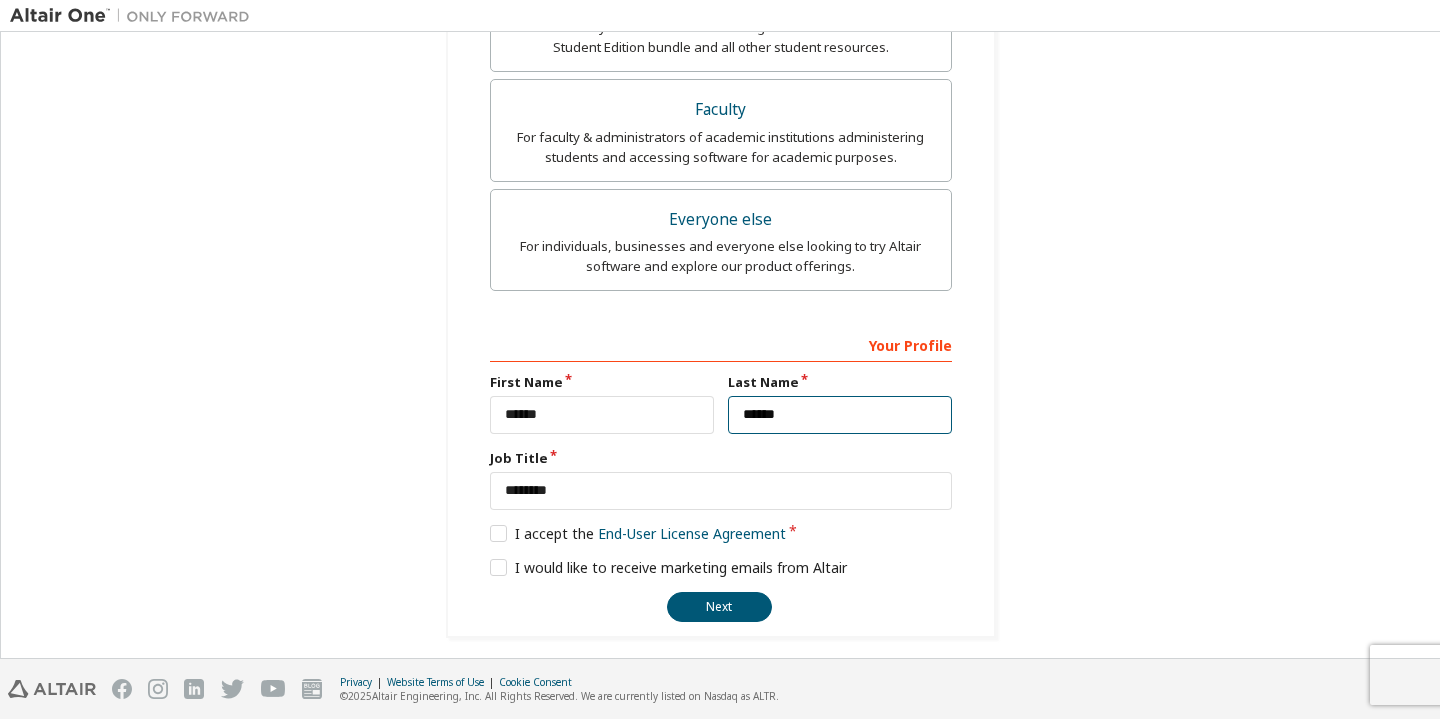 click on "******" at bounding box center (840, 415) 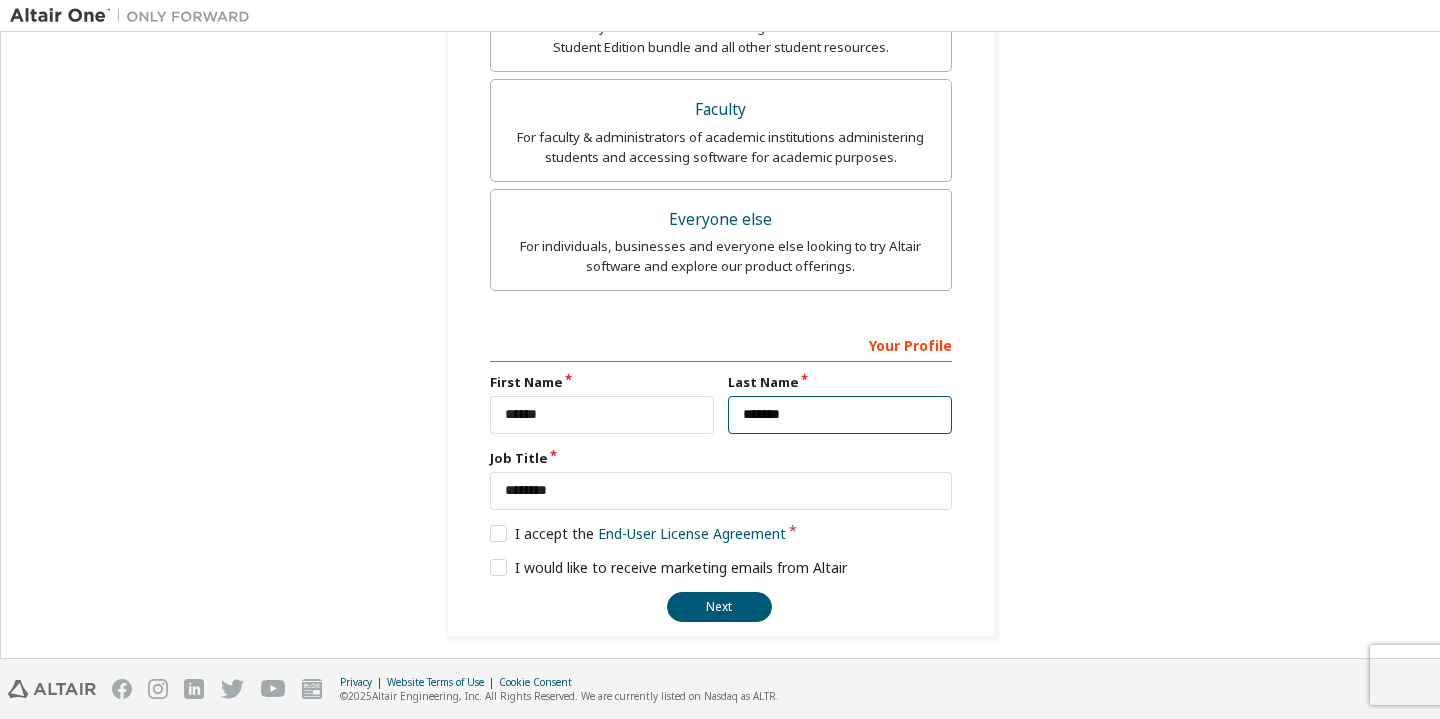 type on "******" 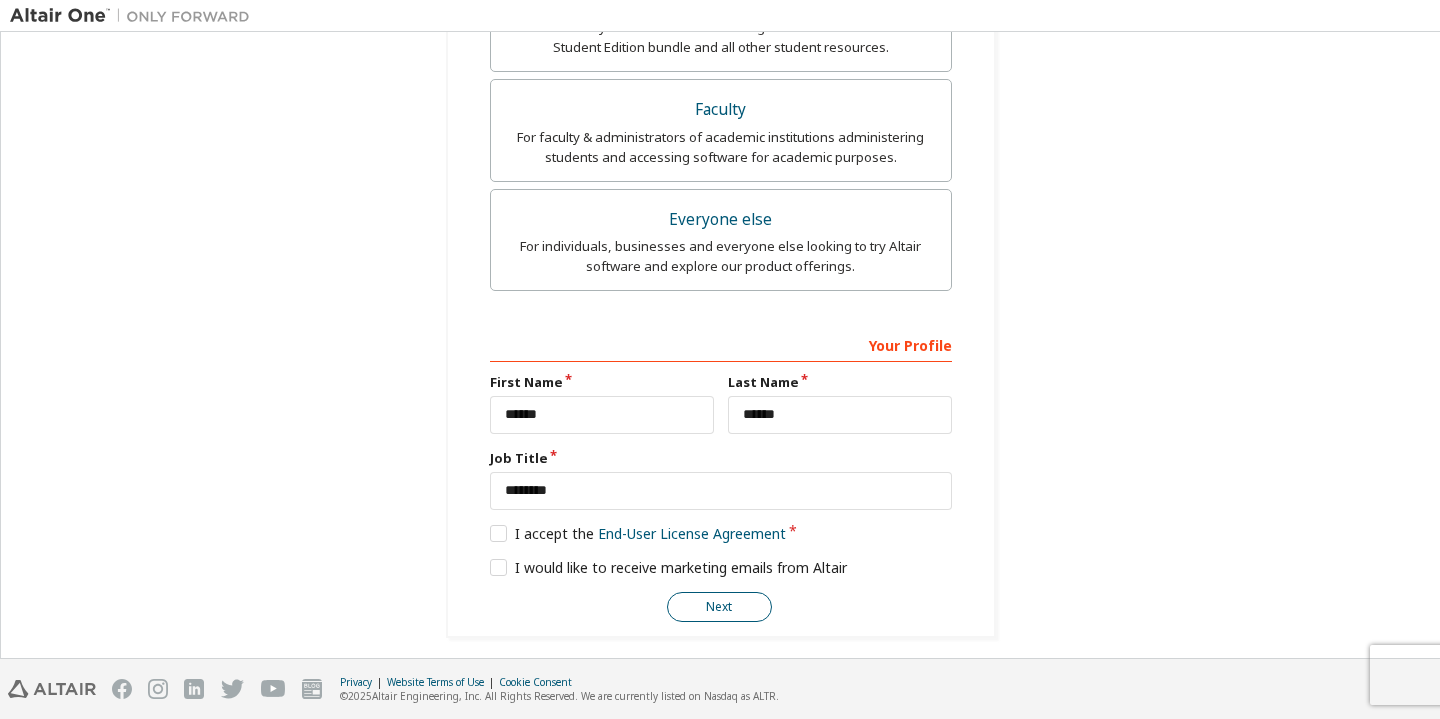 click on "Next" at bounding box center (719, 607) 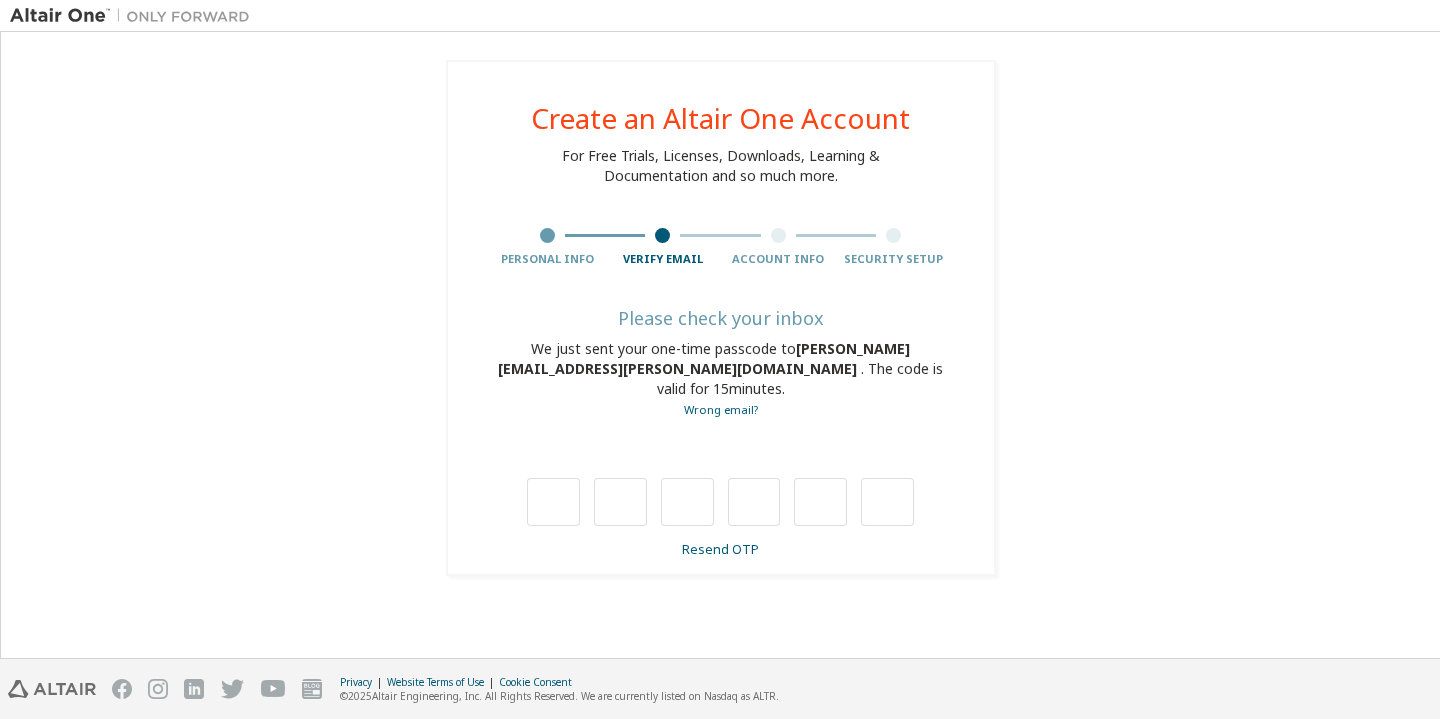 scroll, scrollTop: 0, scrollLeft: 0, axis: both 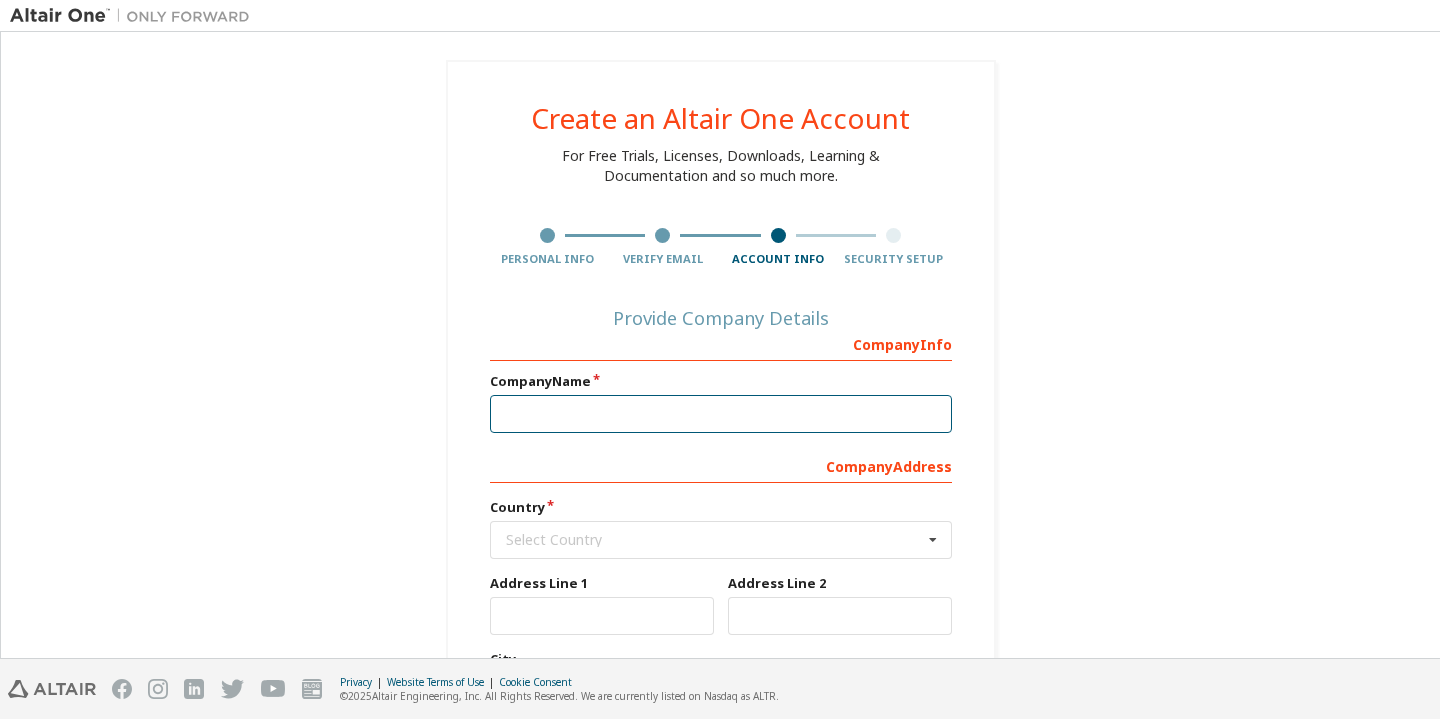 click at bounding box center [721, 414] 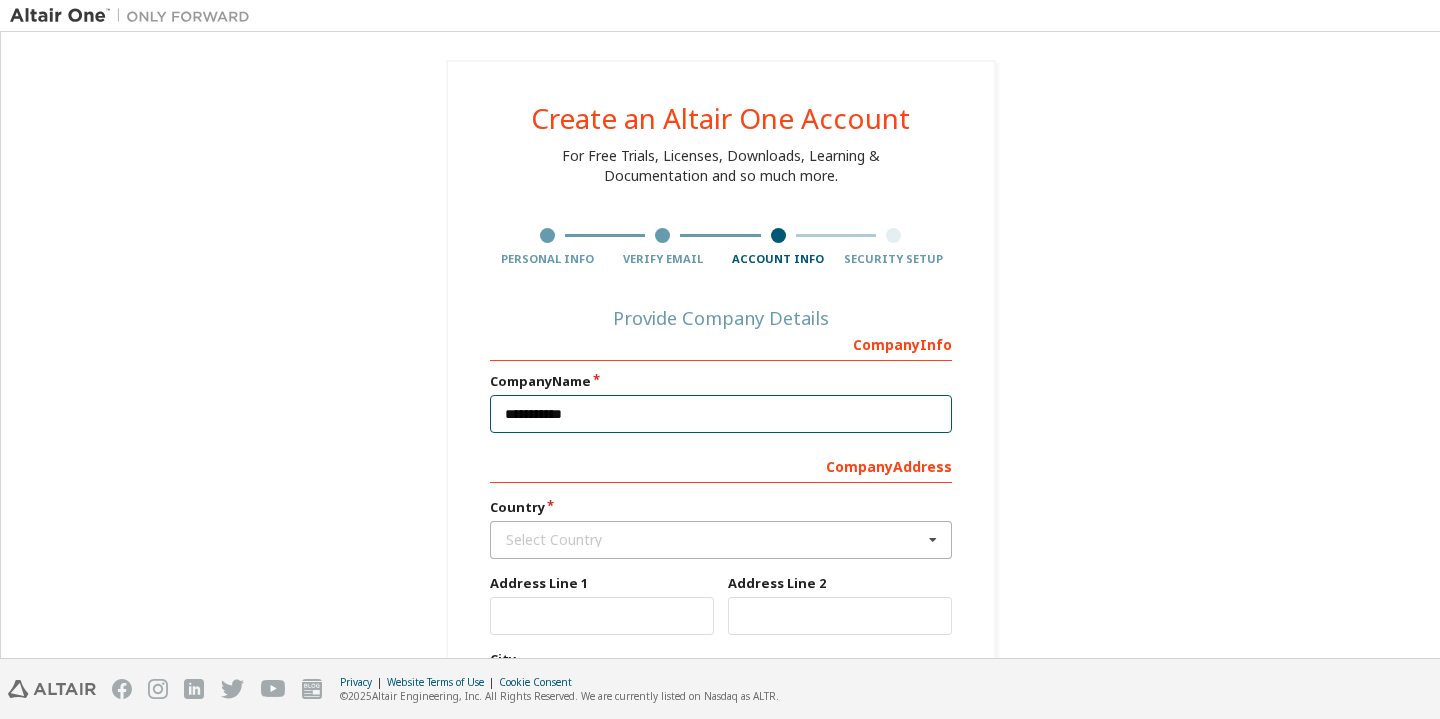 type on "**********" 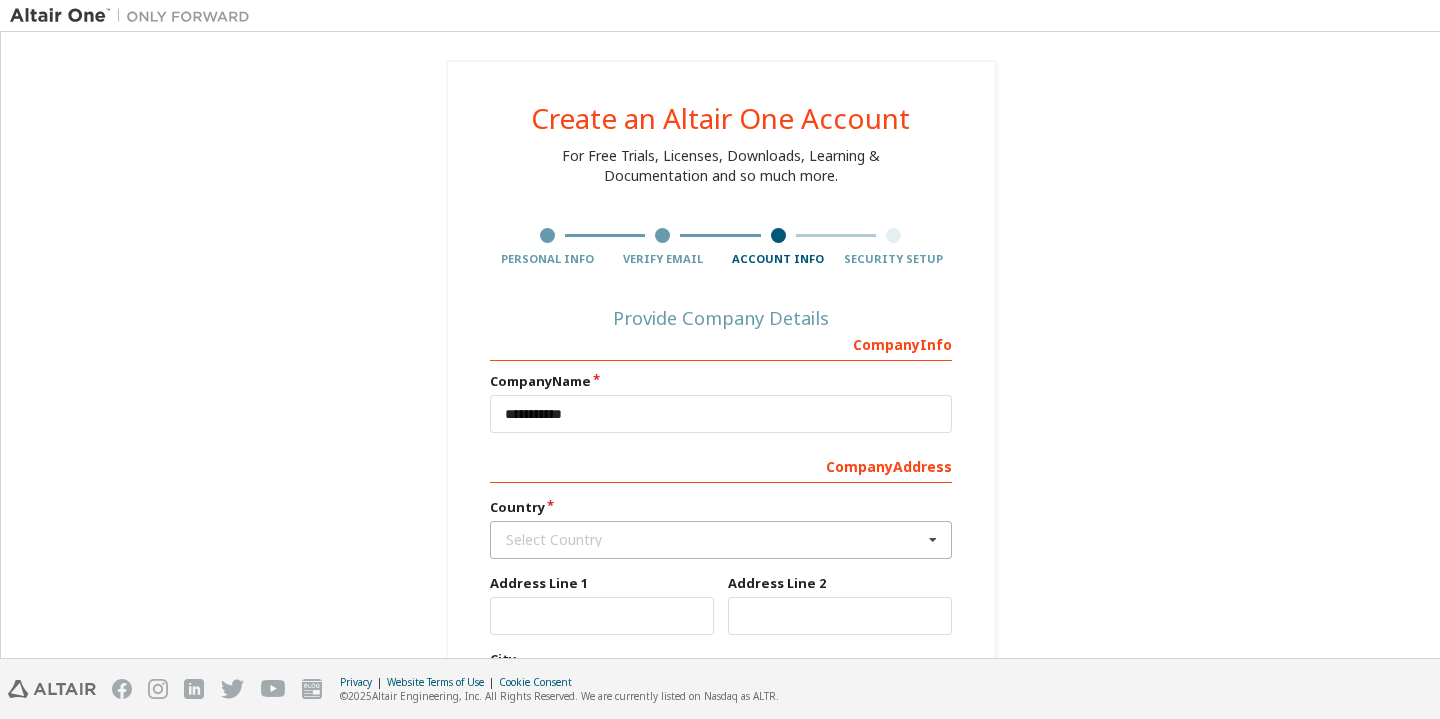 click on "Select Country" at bounding box center (714, 540) 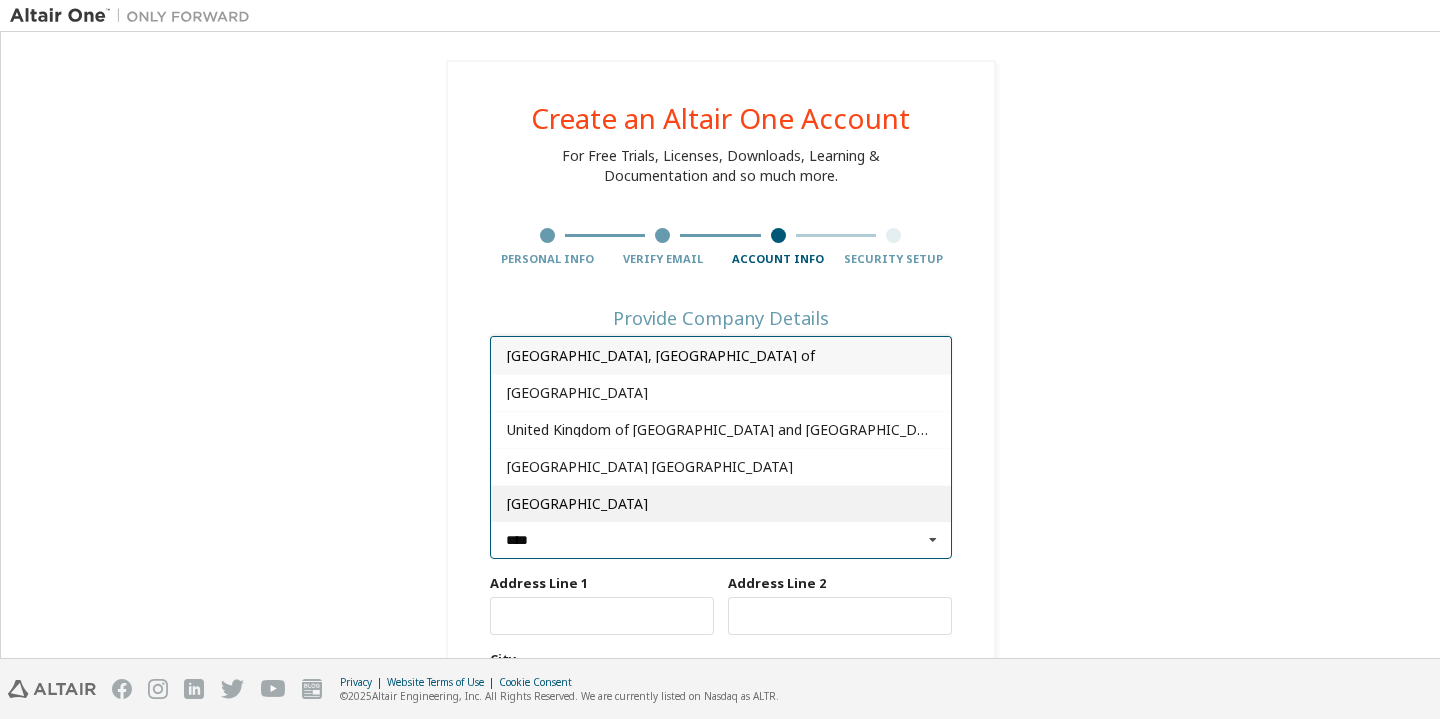 type on "****" 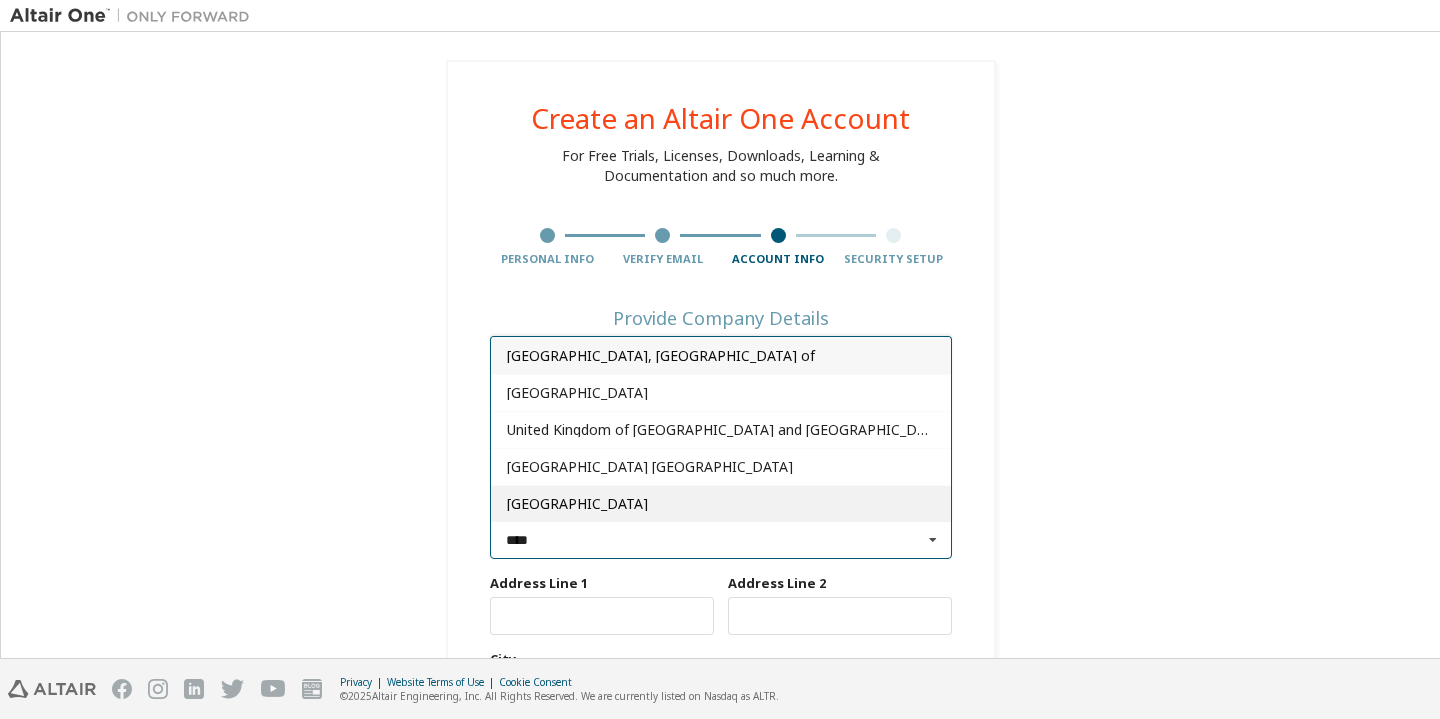 click on "United States of America" at bounding box center [721, 503] 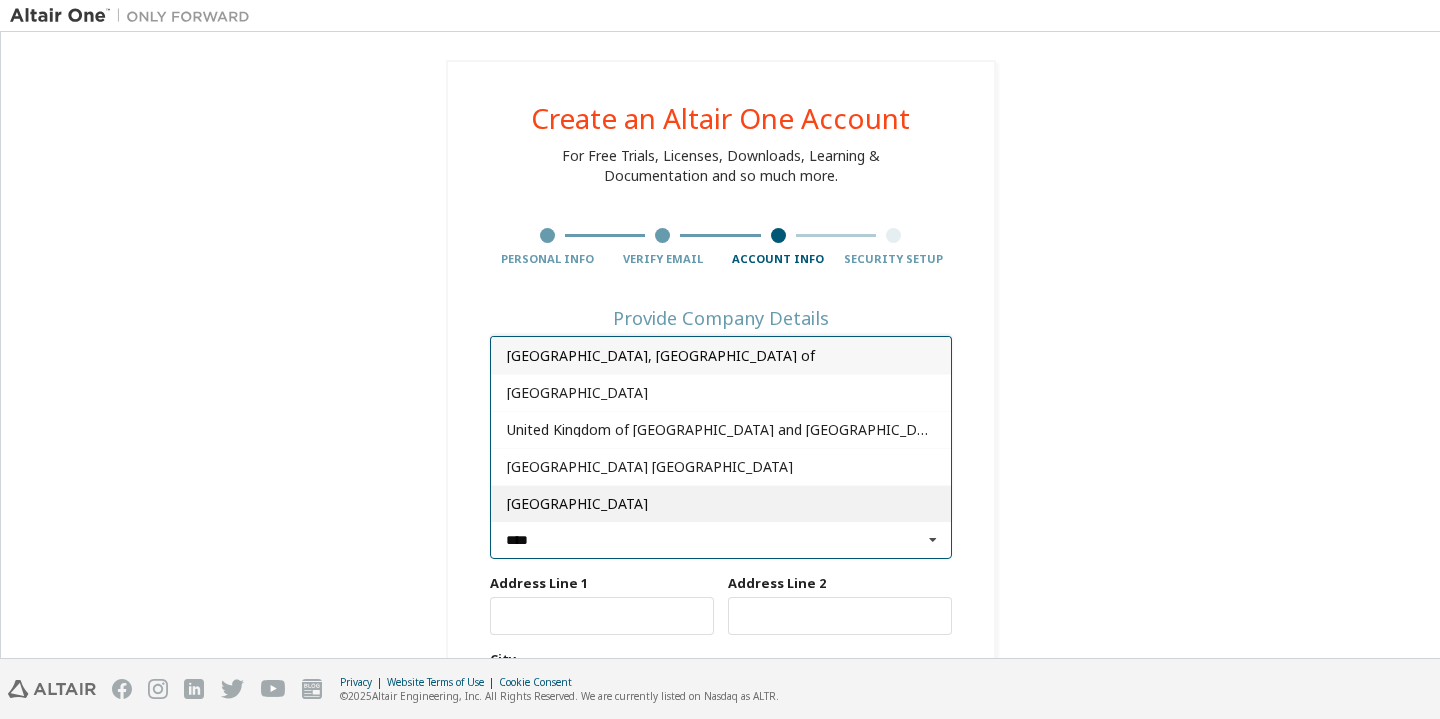 type on "***" 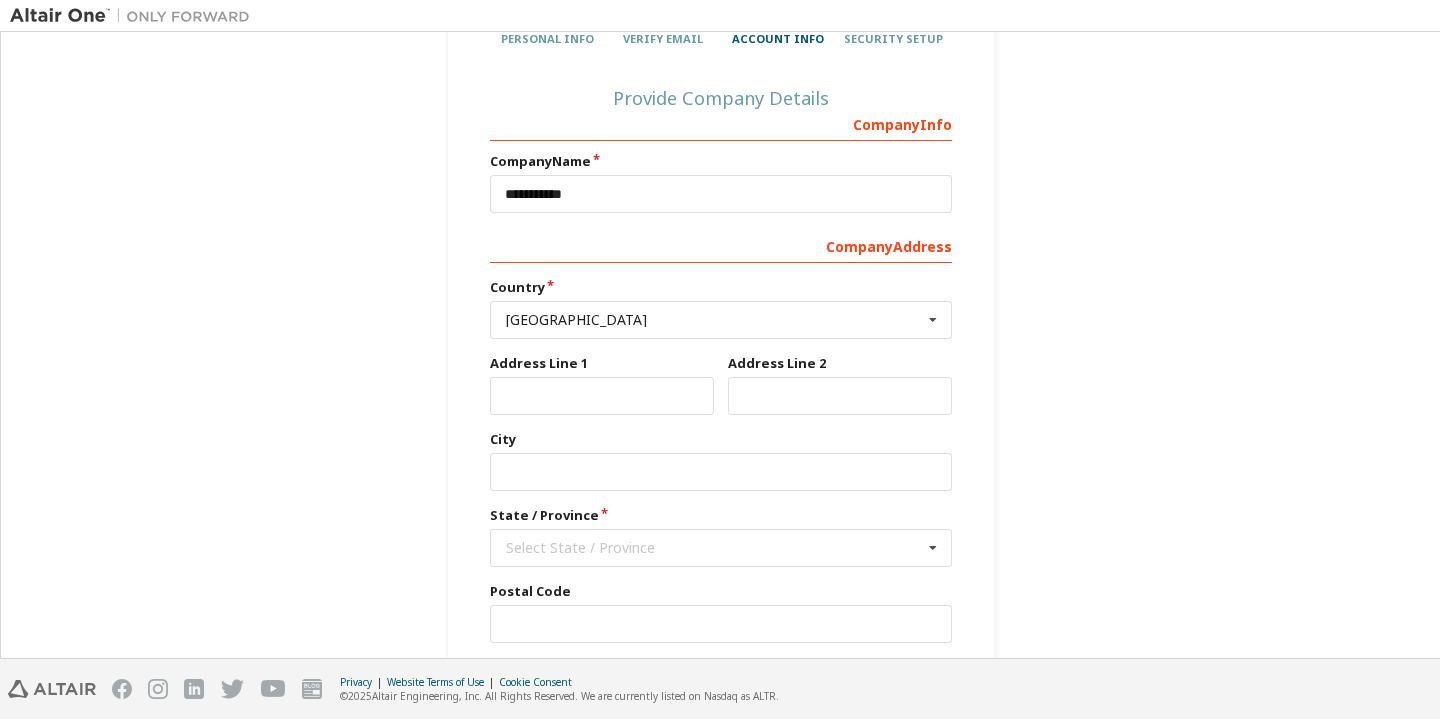 scroll, scrollTop: 224, scrollLeft: 0, axis: vertical 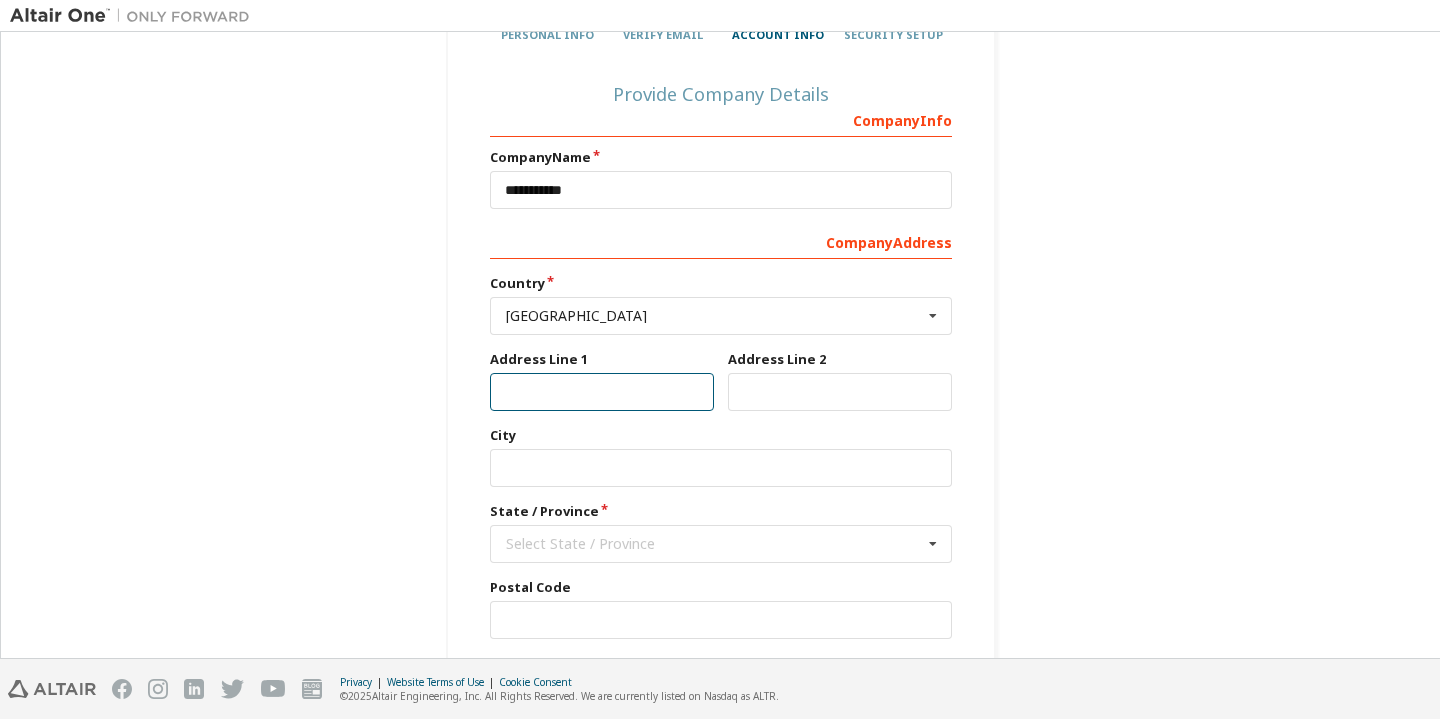 click at bounding box center (602, 392) 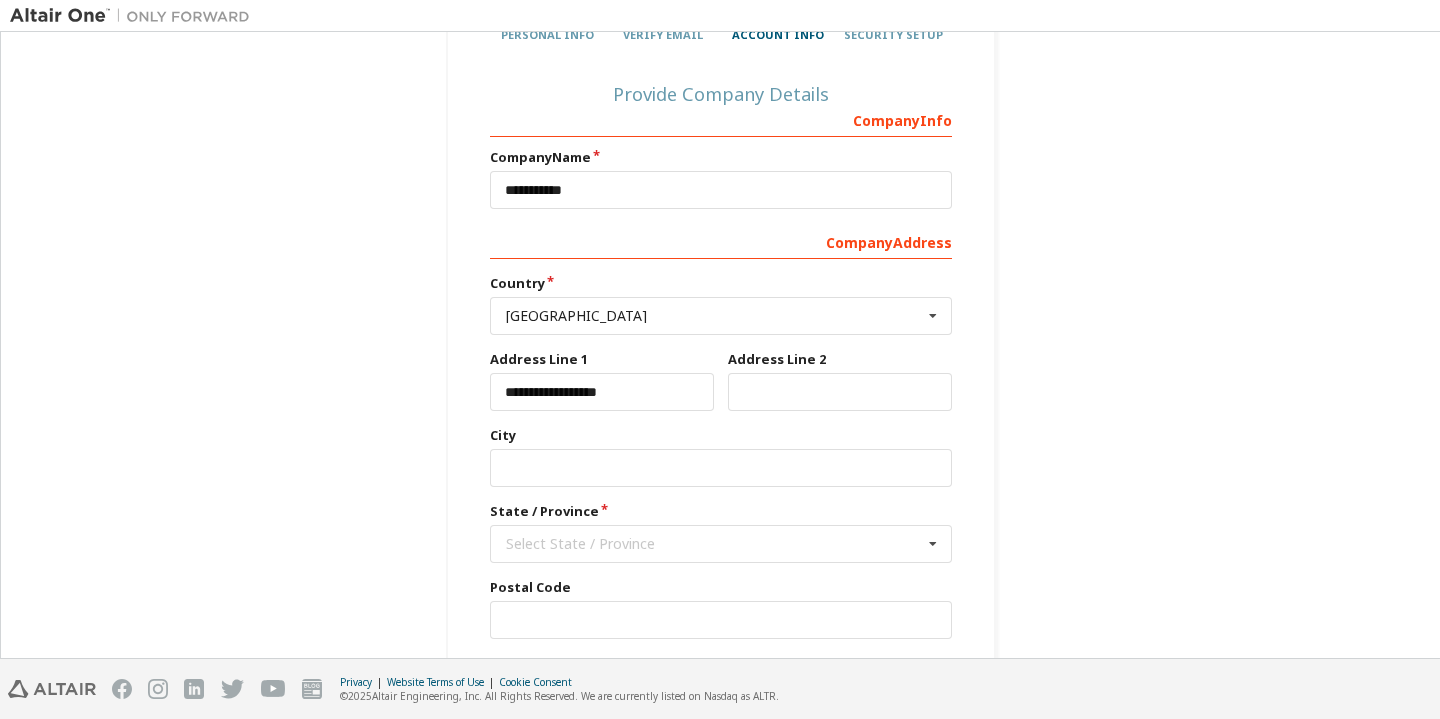 type on "***" 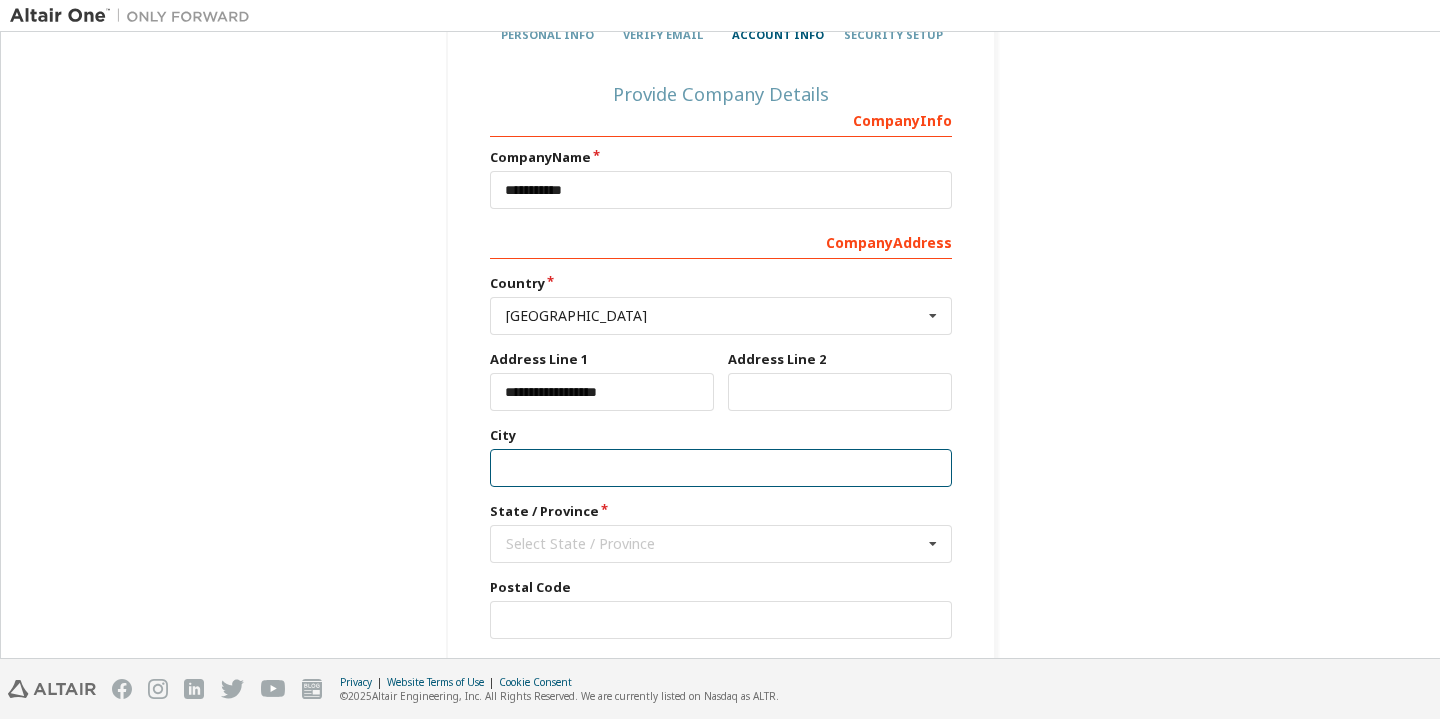 type on "*********" 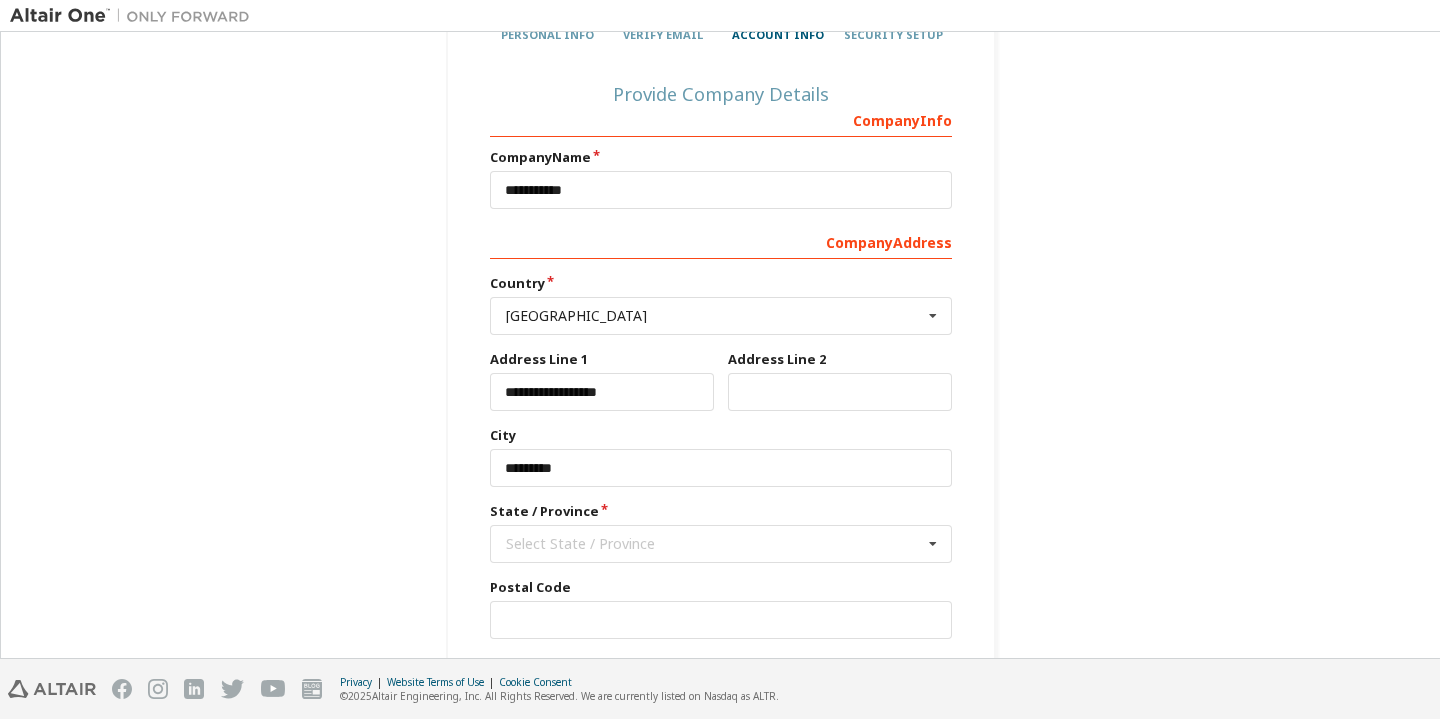 type 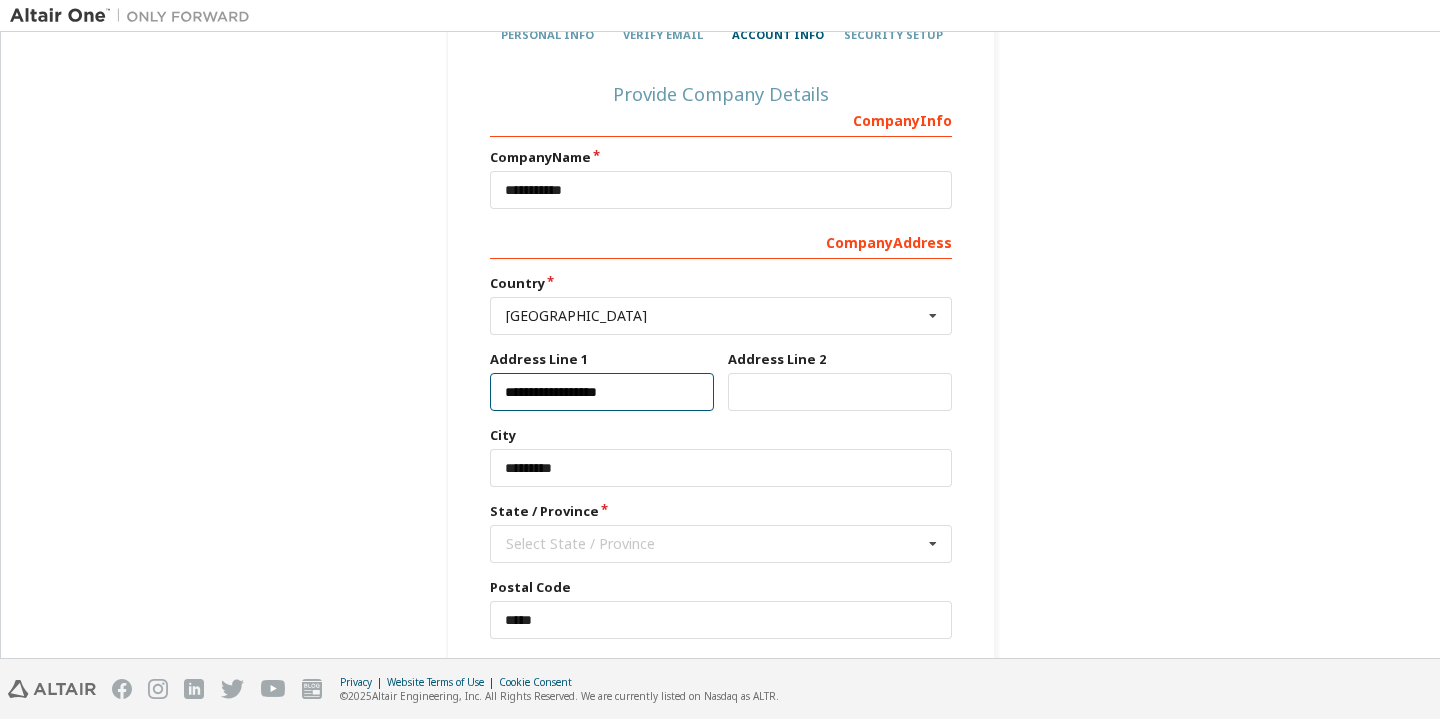 type on "***" 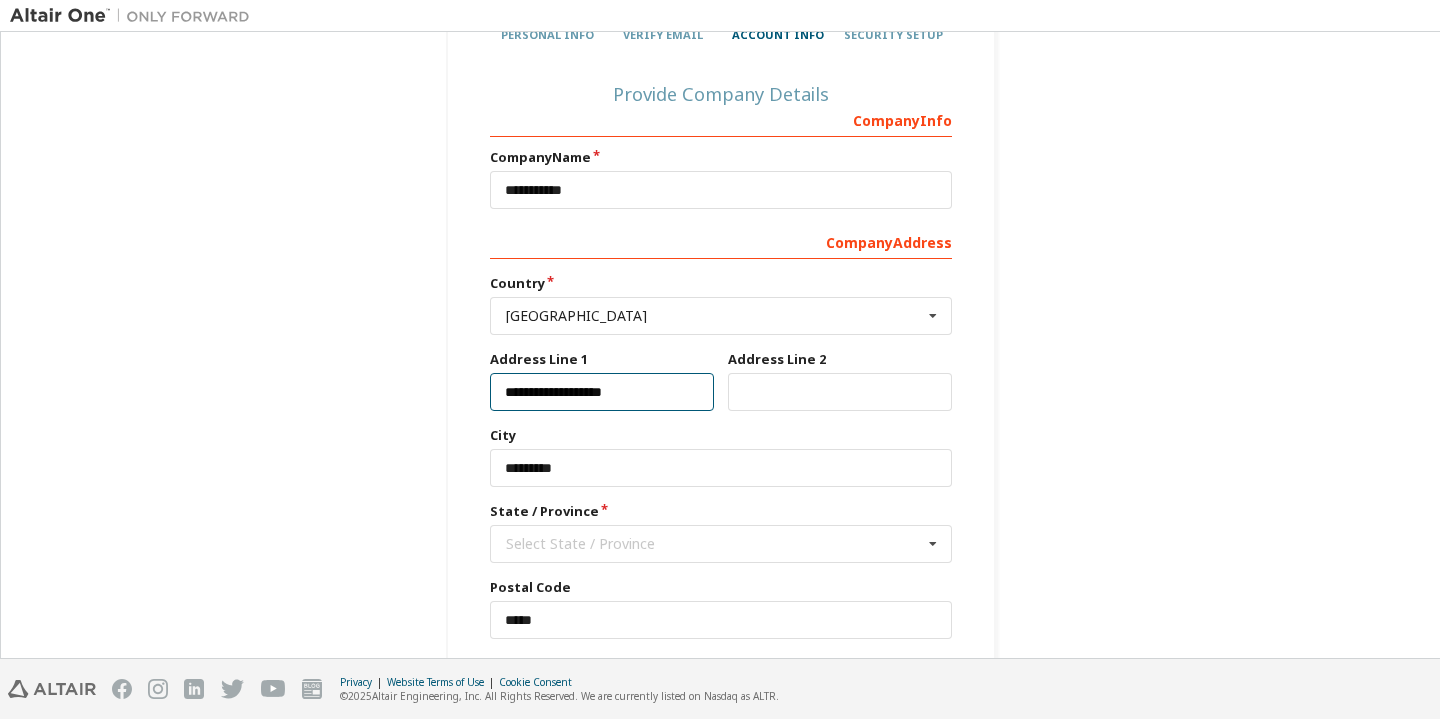 type on "**********" 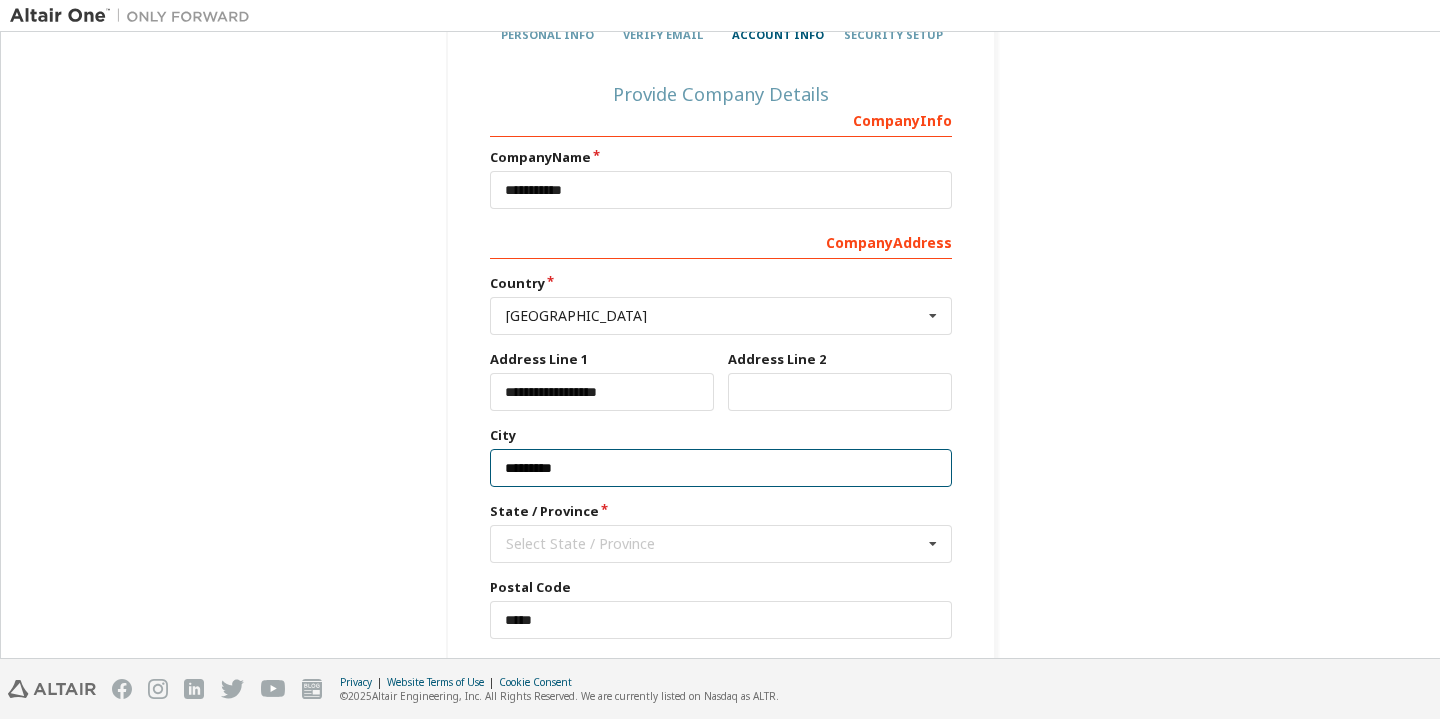 click on "*********" at bounding box center (721, 468) 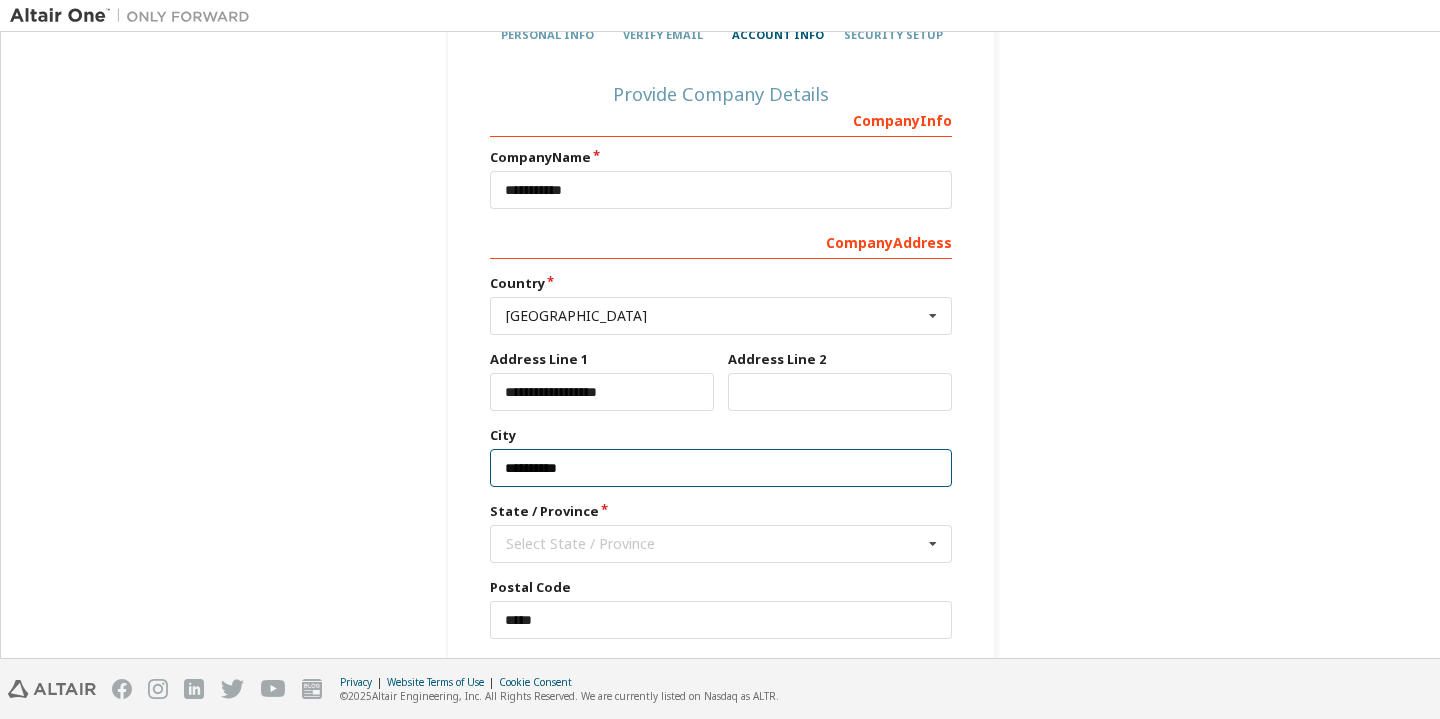 type on "*********" 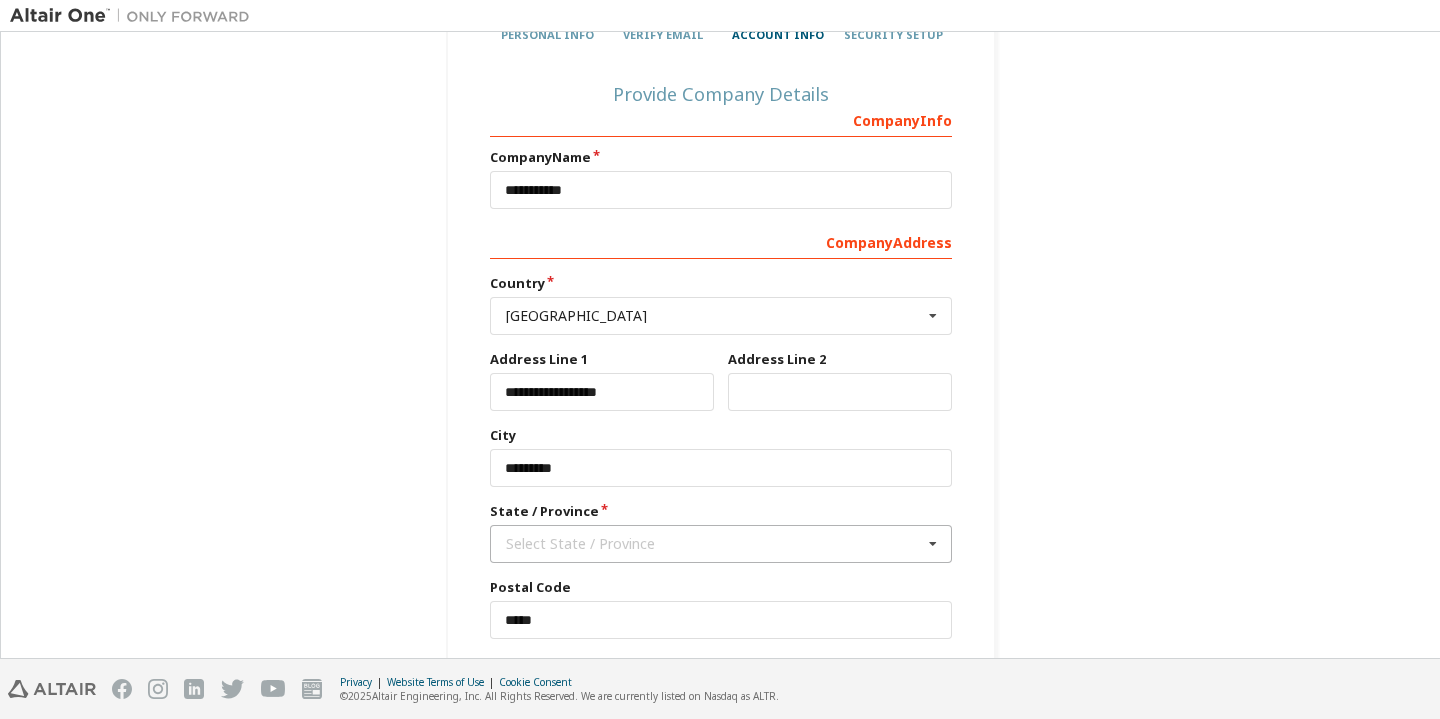 click on "Select State / Province" at bounding box center [714, 544] 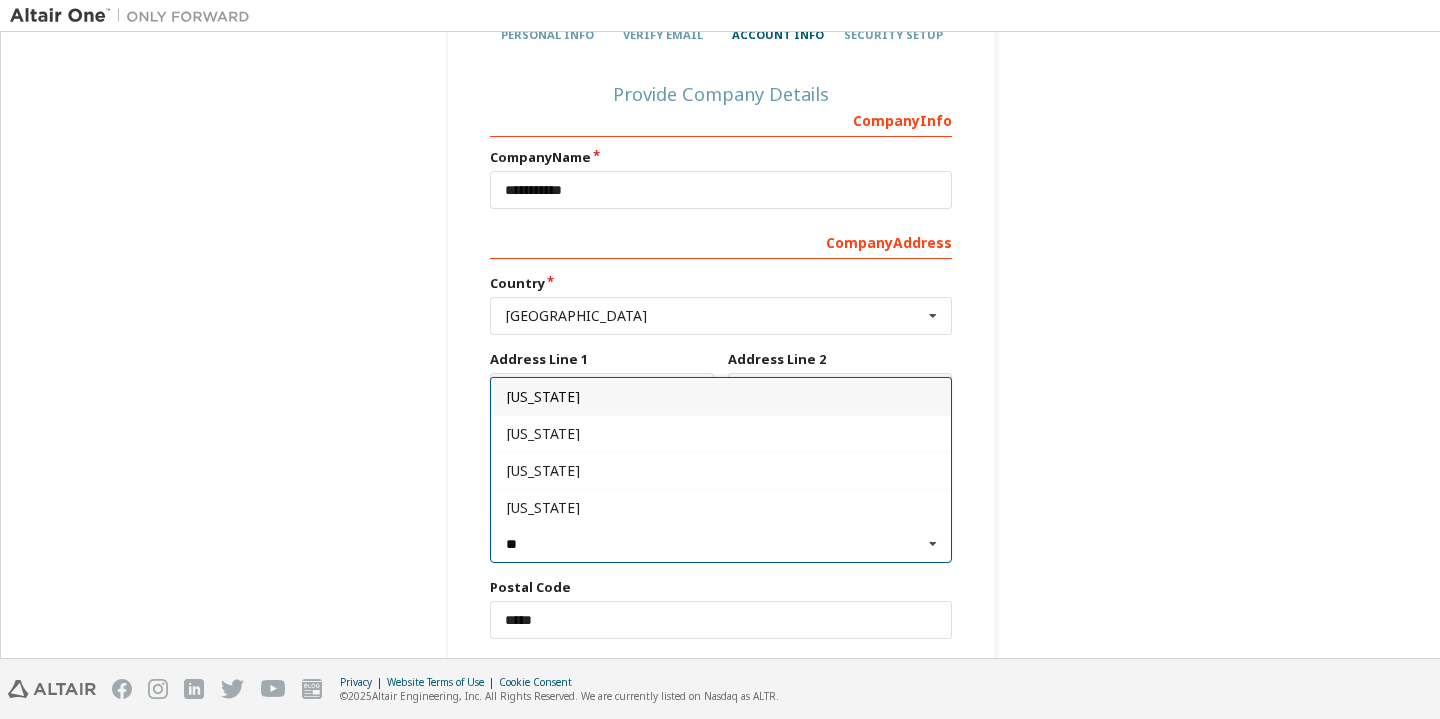 type on "**" 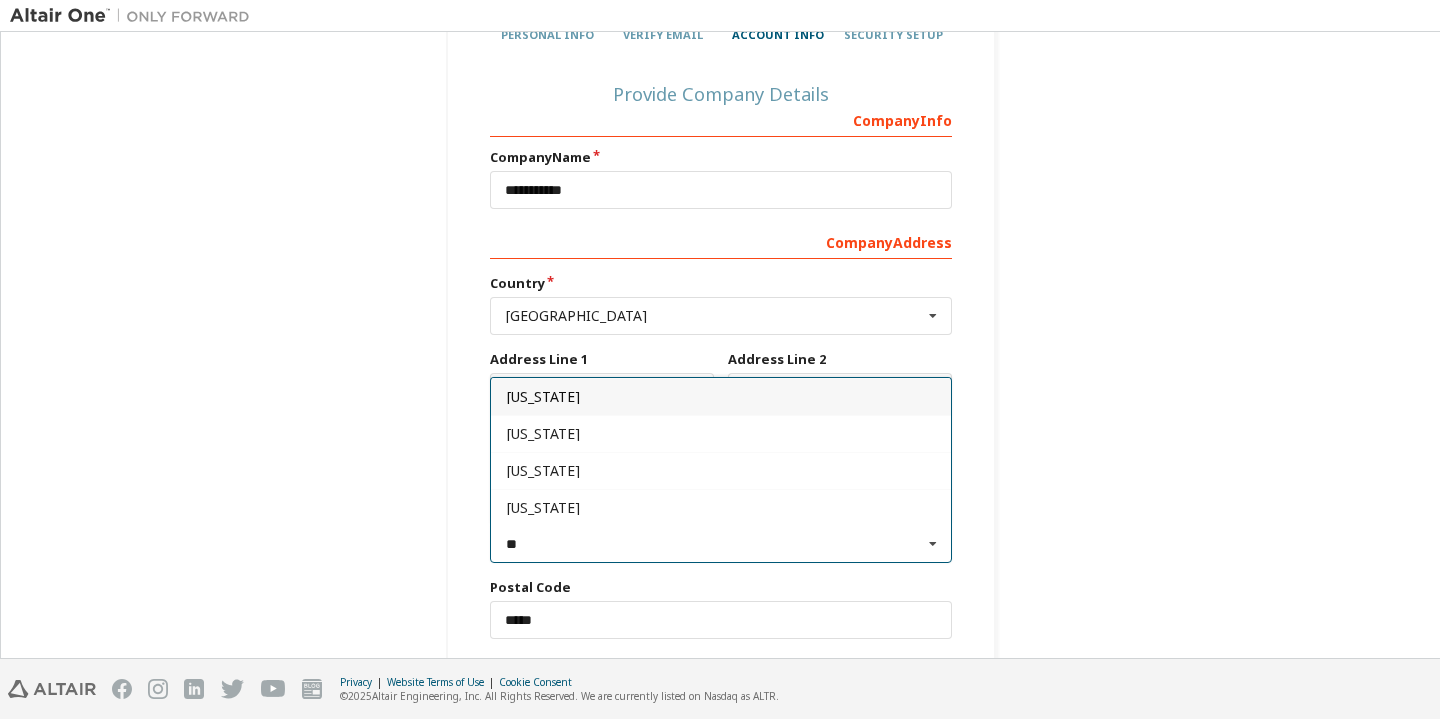 click on "California" at bounding box center (721, 397) 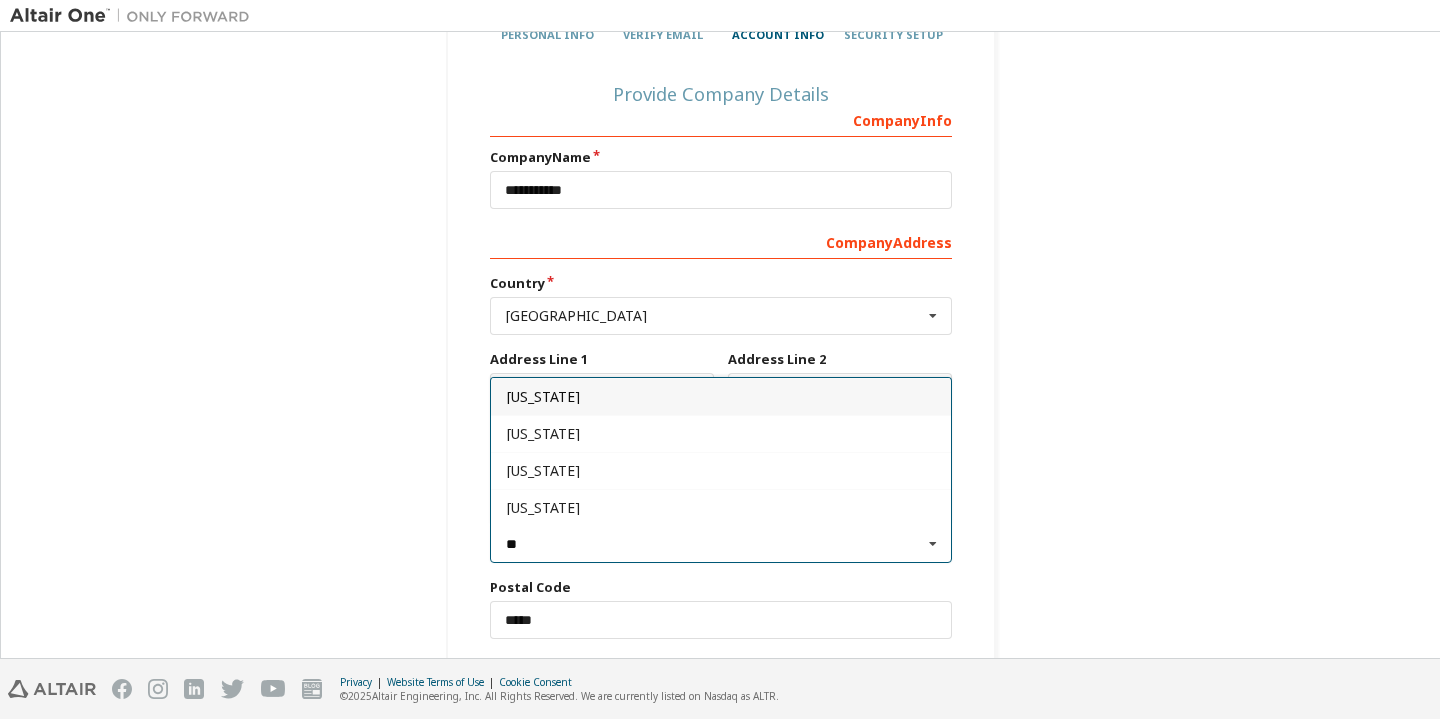 type on "**" 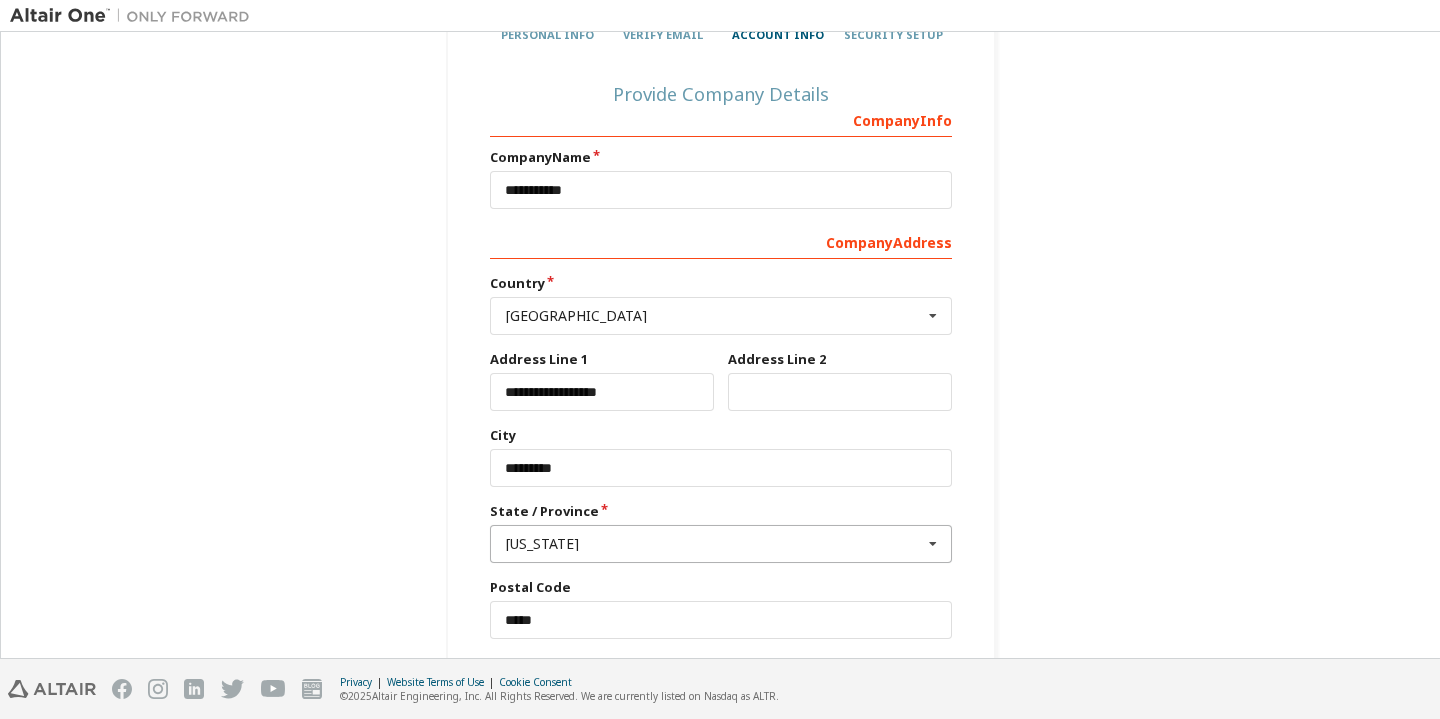 scroll, scrollTop: 309, scrollLeft: 0, axis: vertical 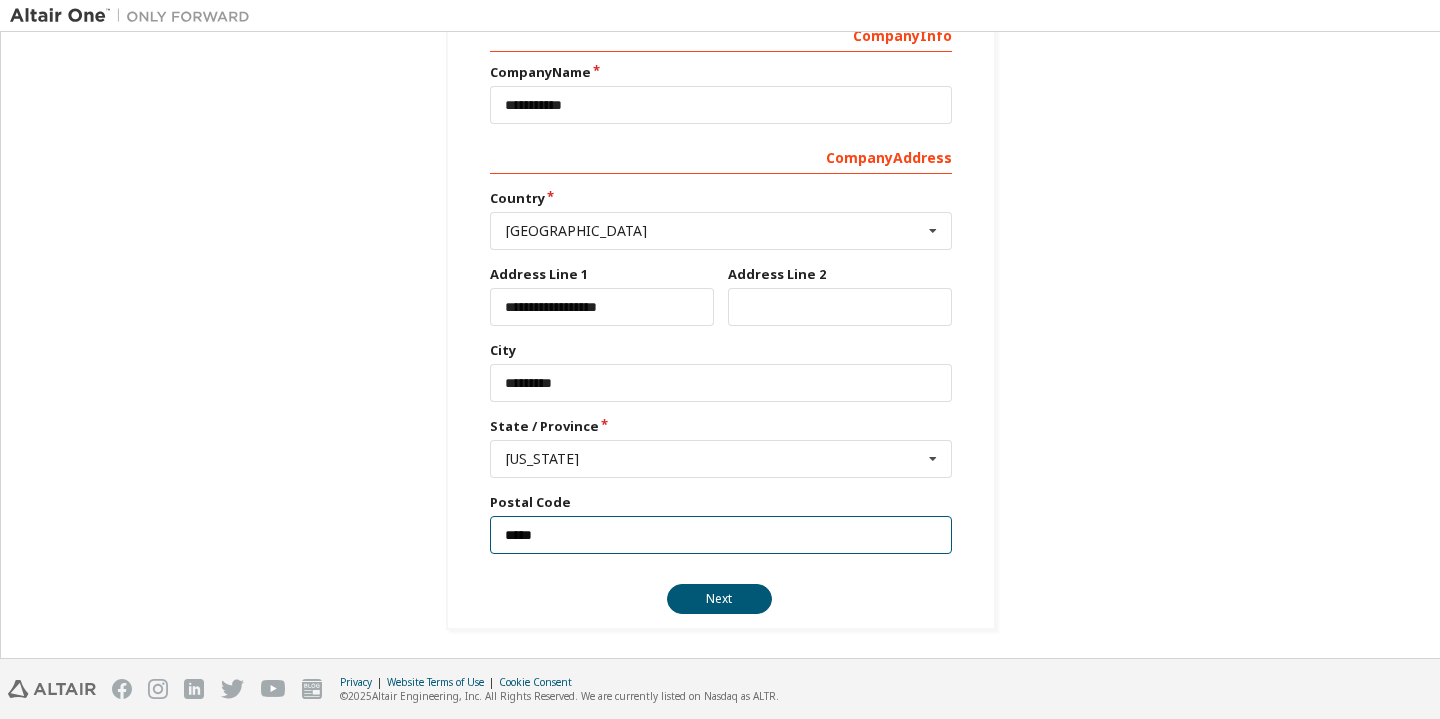 click on "*****" at bounding box center [721, 535] 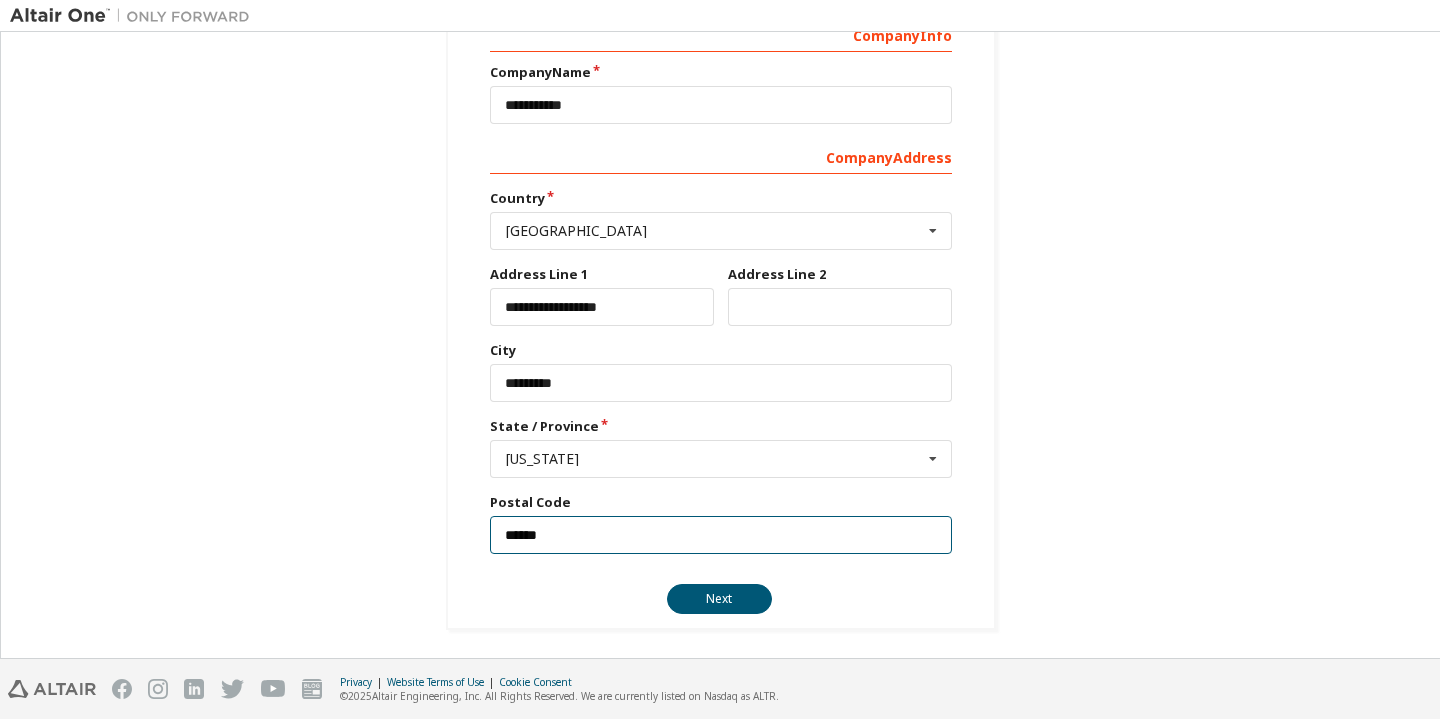type on "*****" 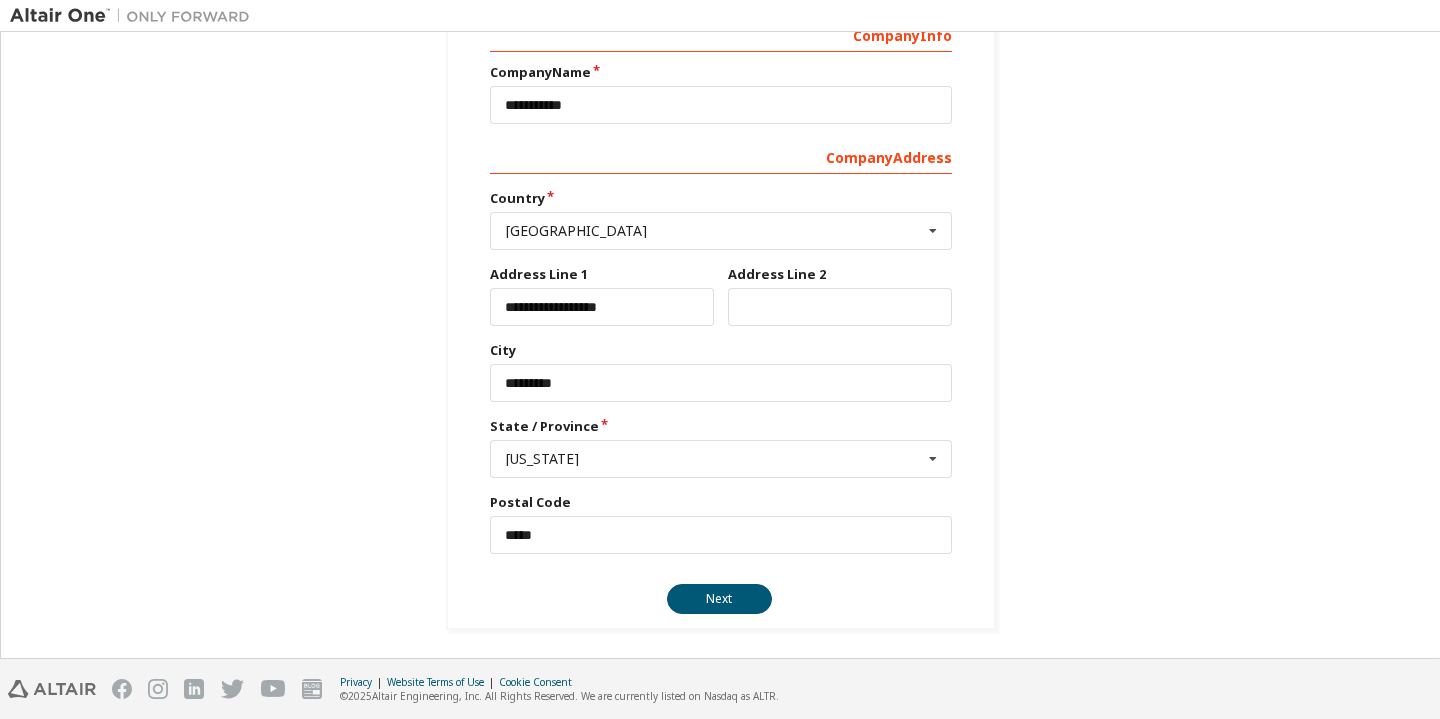 click on "**********" at bounding box center [721, 190] 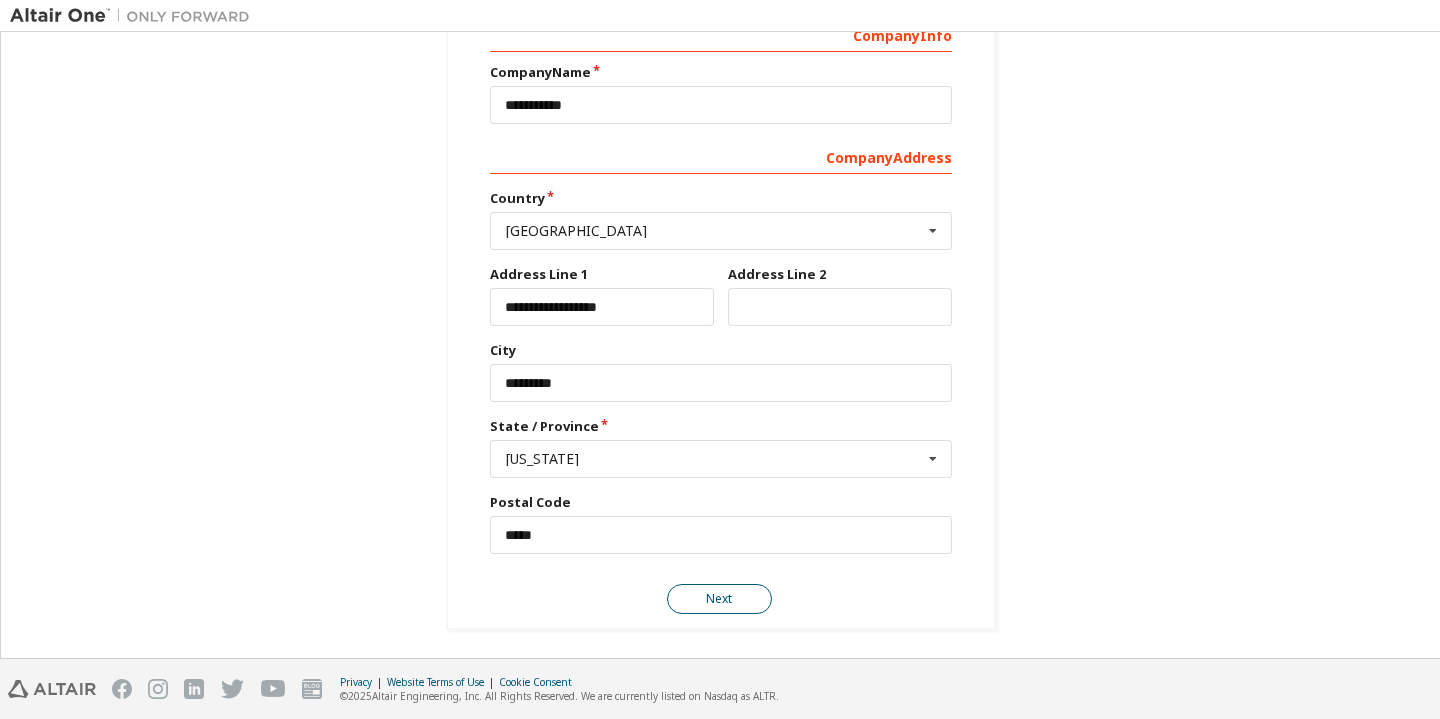click on "Next" at bounding box center [719, 599] 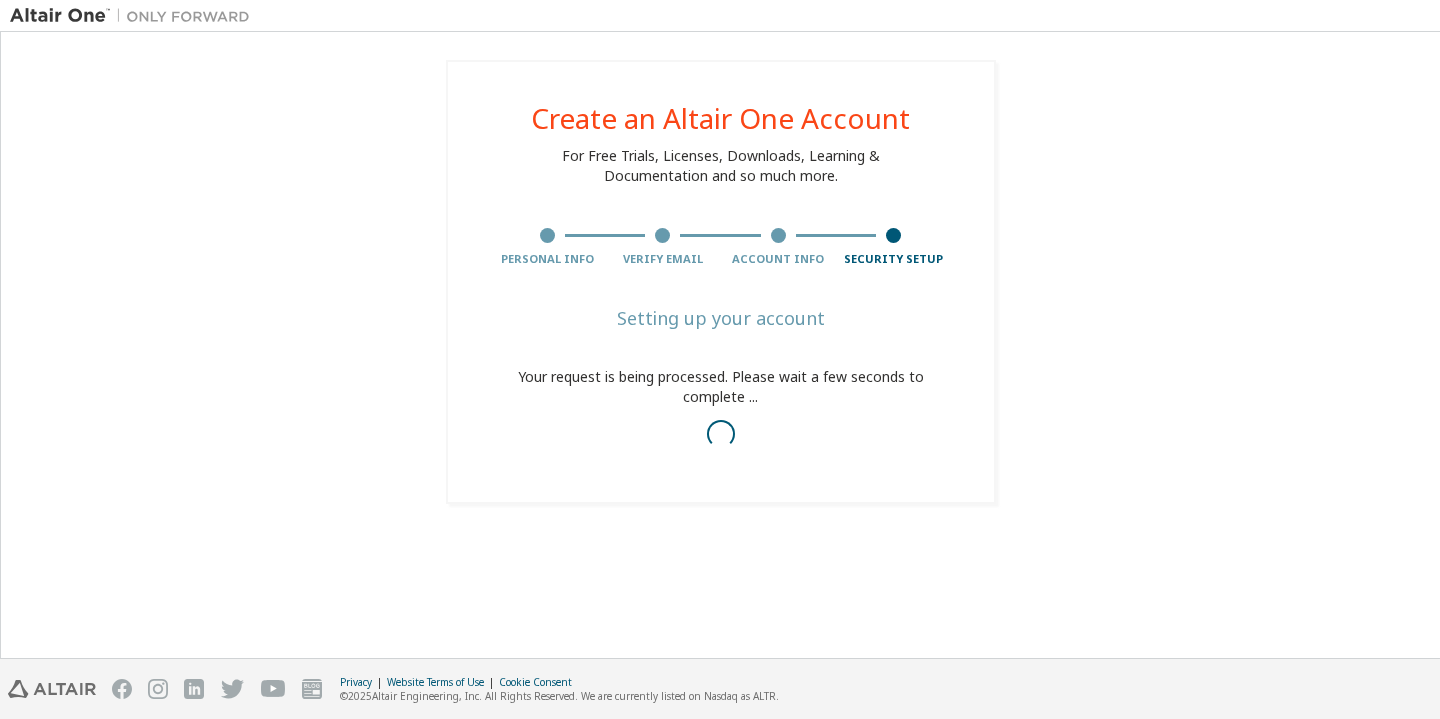 scroll, scrollTop: 0, scrollLeft: 0, axis: both 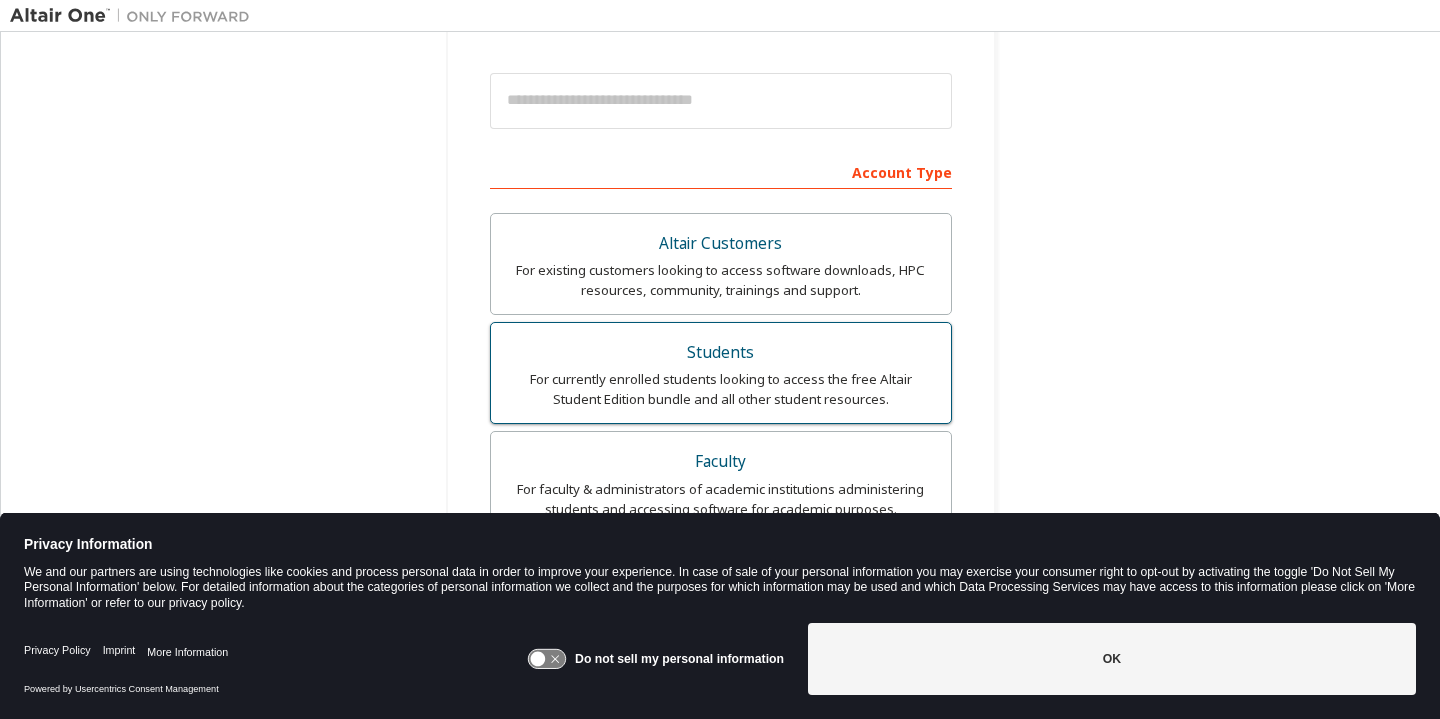 click on "Students" at bounding box center (721, 353) 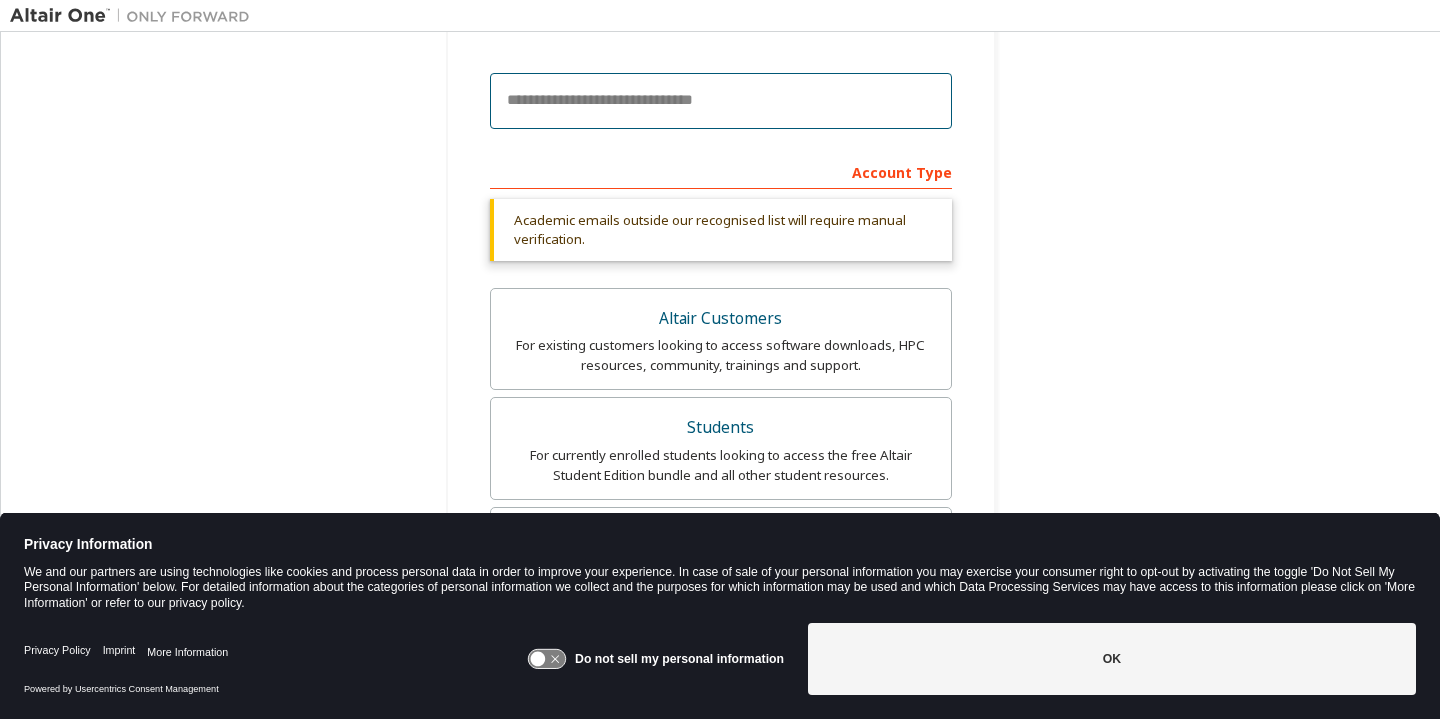 click at bounding box center [721, 101] 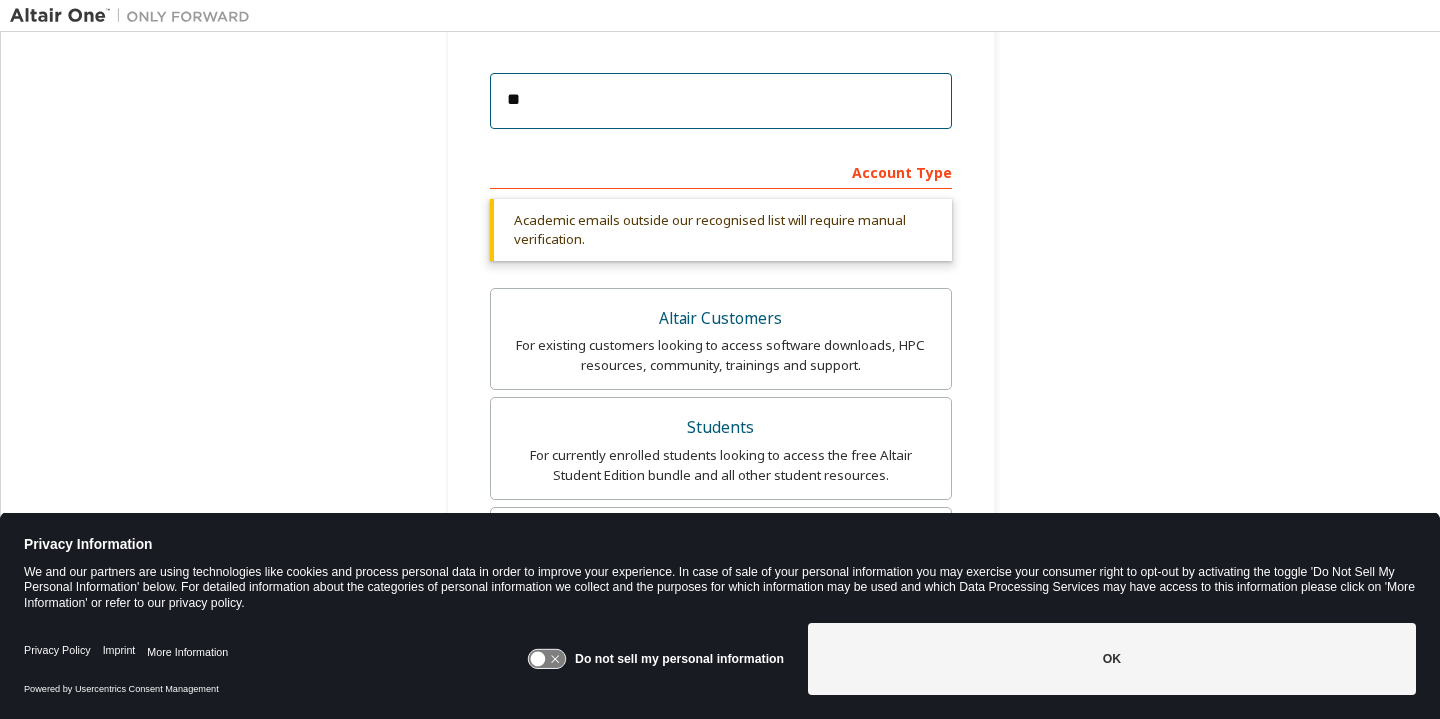 type on "*" 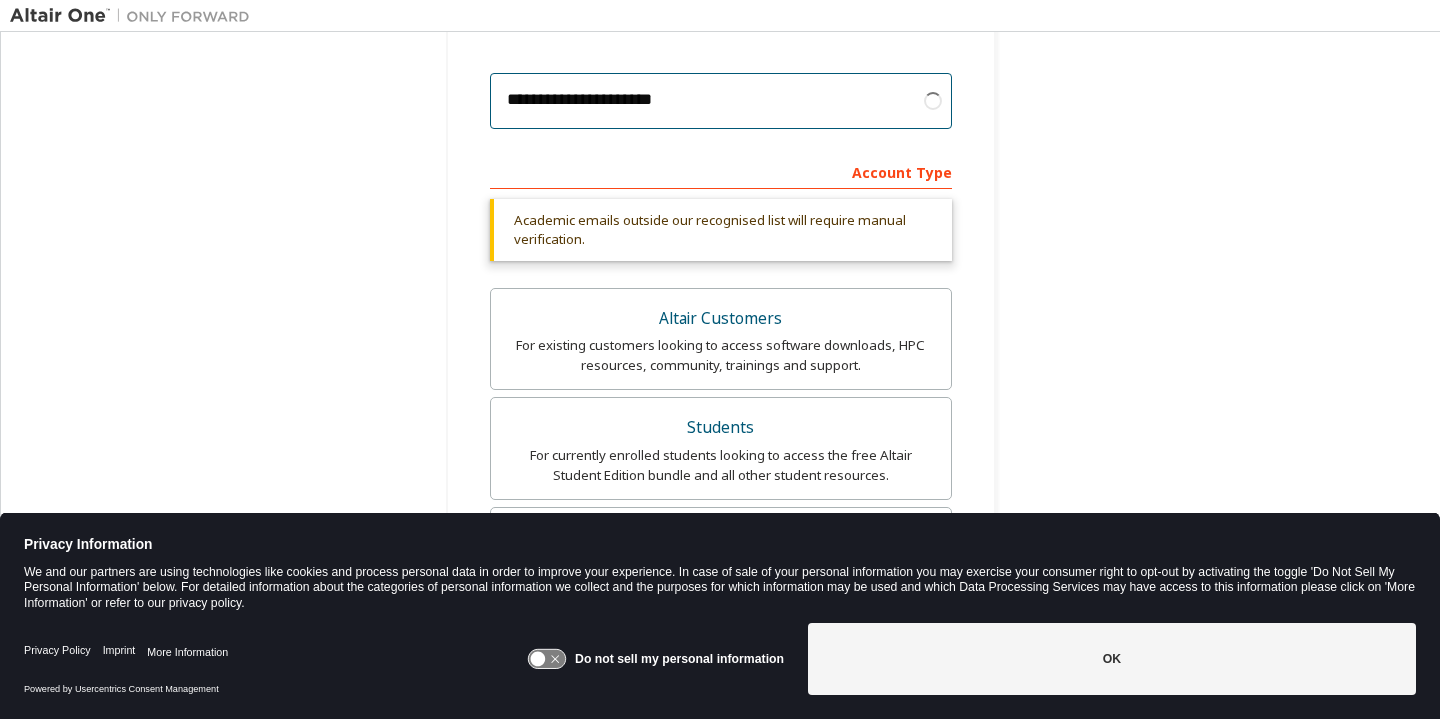 type on "**********" 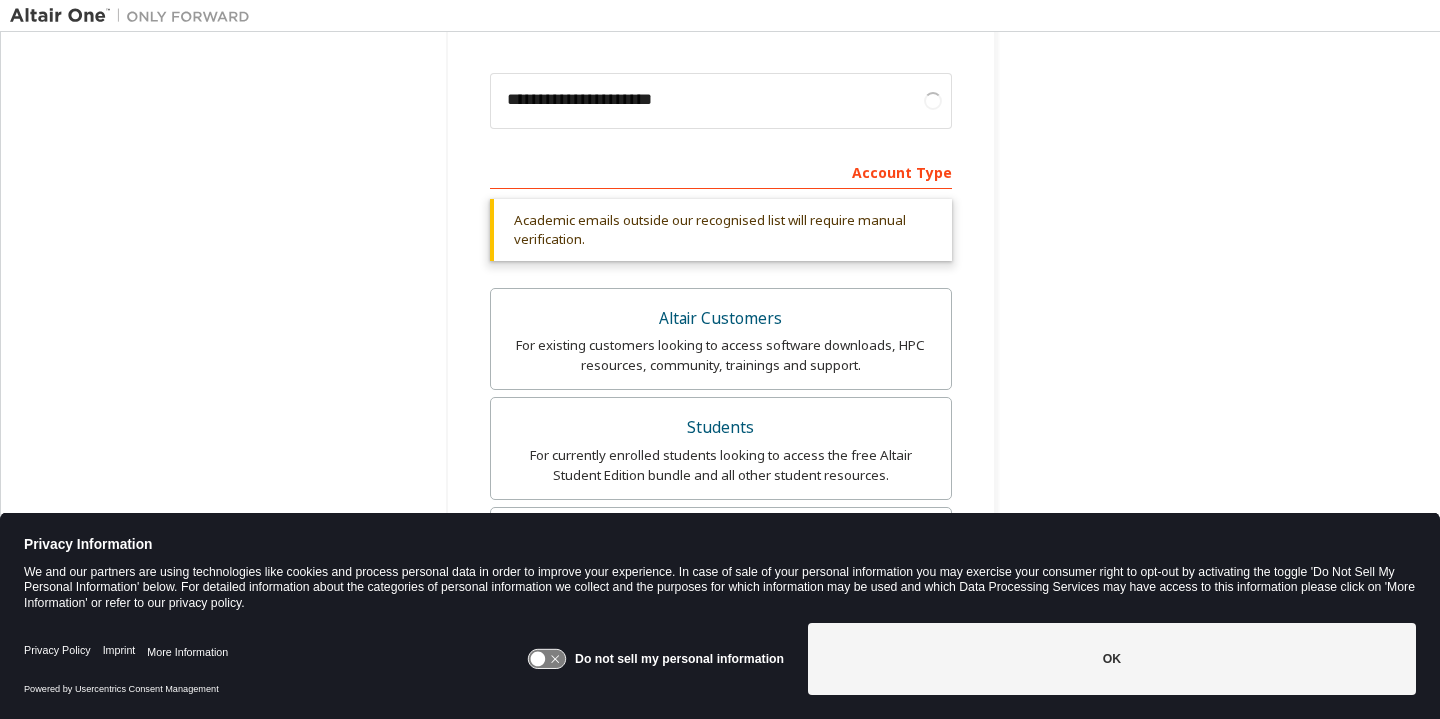 click on "**********" at bounding box center (720, 438) 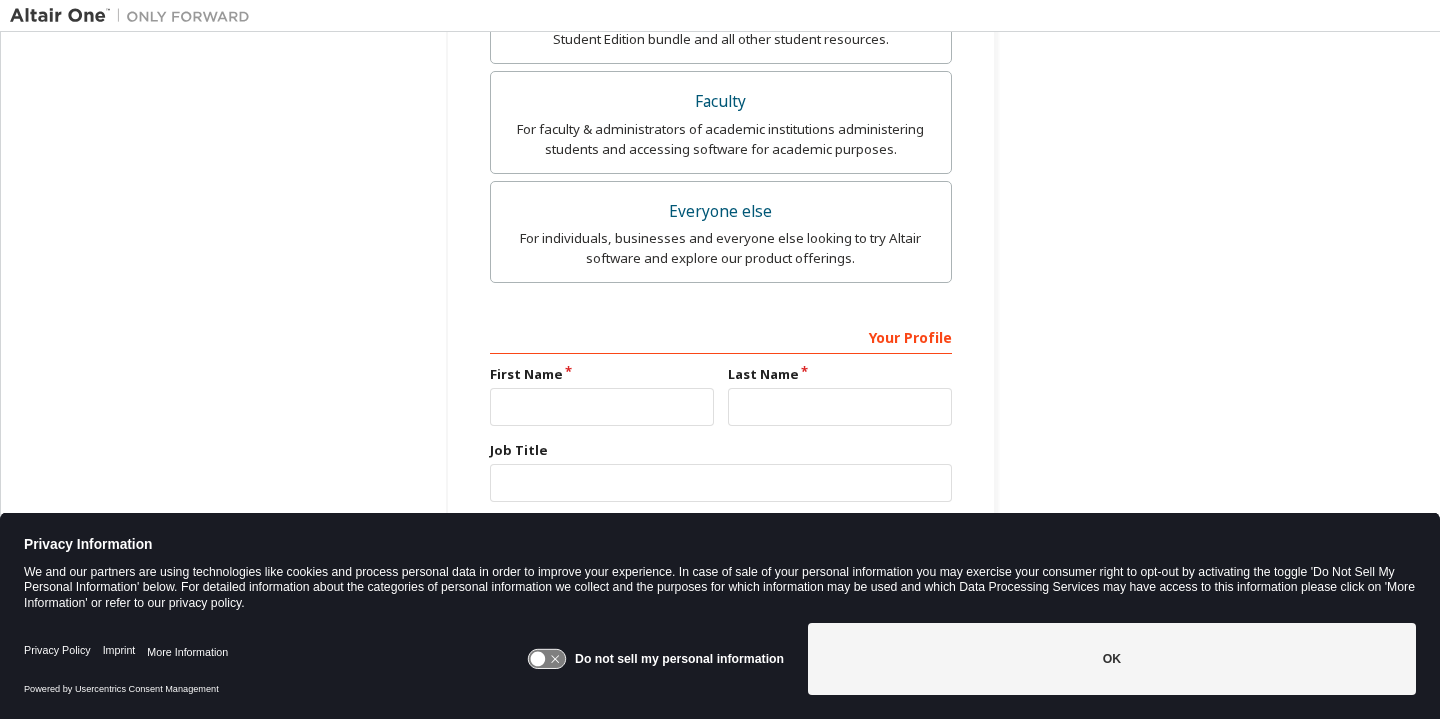 scroll, scrollTop: 607, scrollLeft: 0, axis: vertical 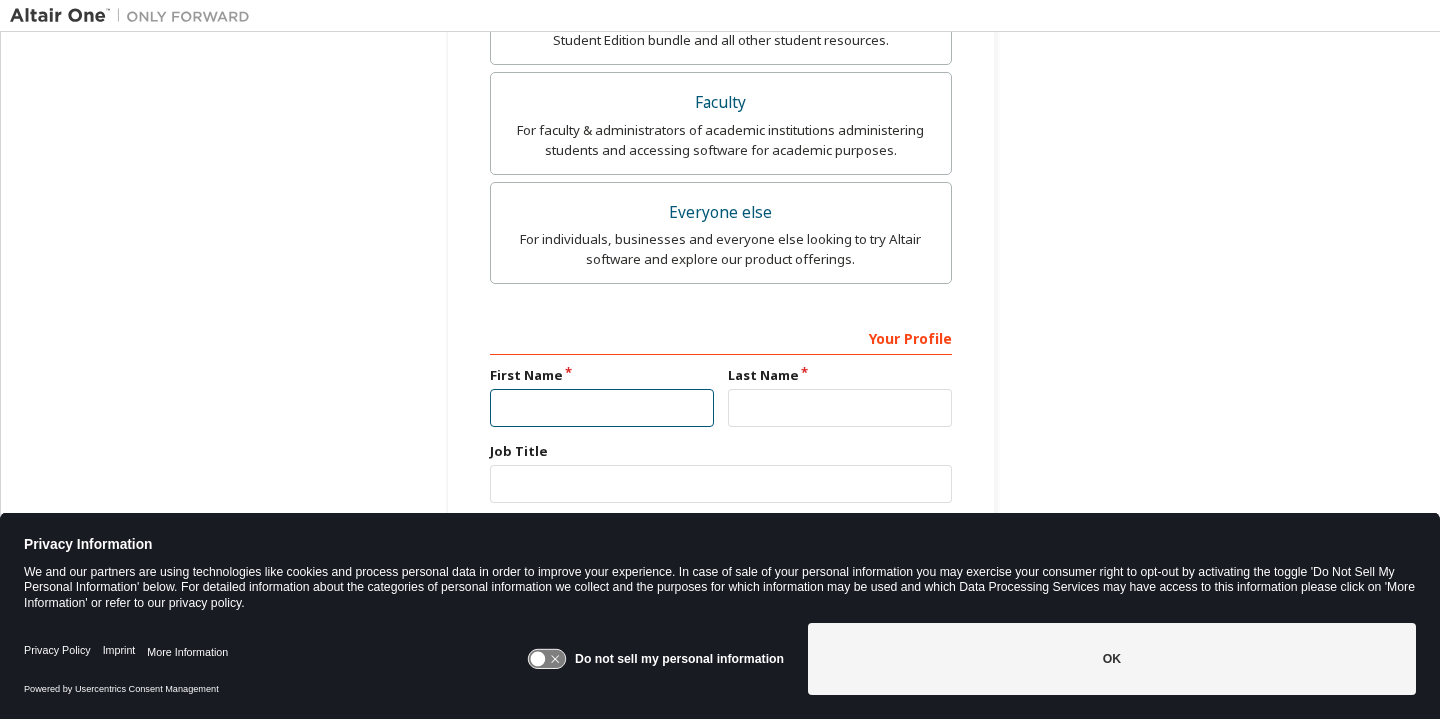 click at bounding box center [602, 408] 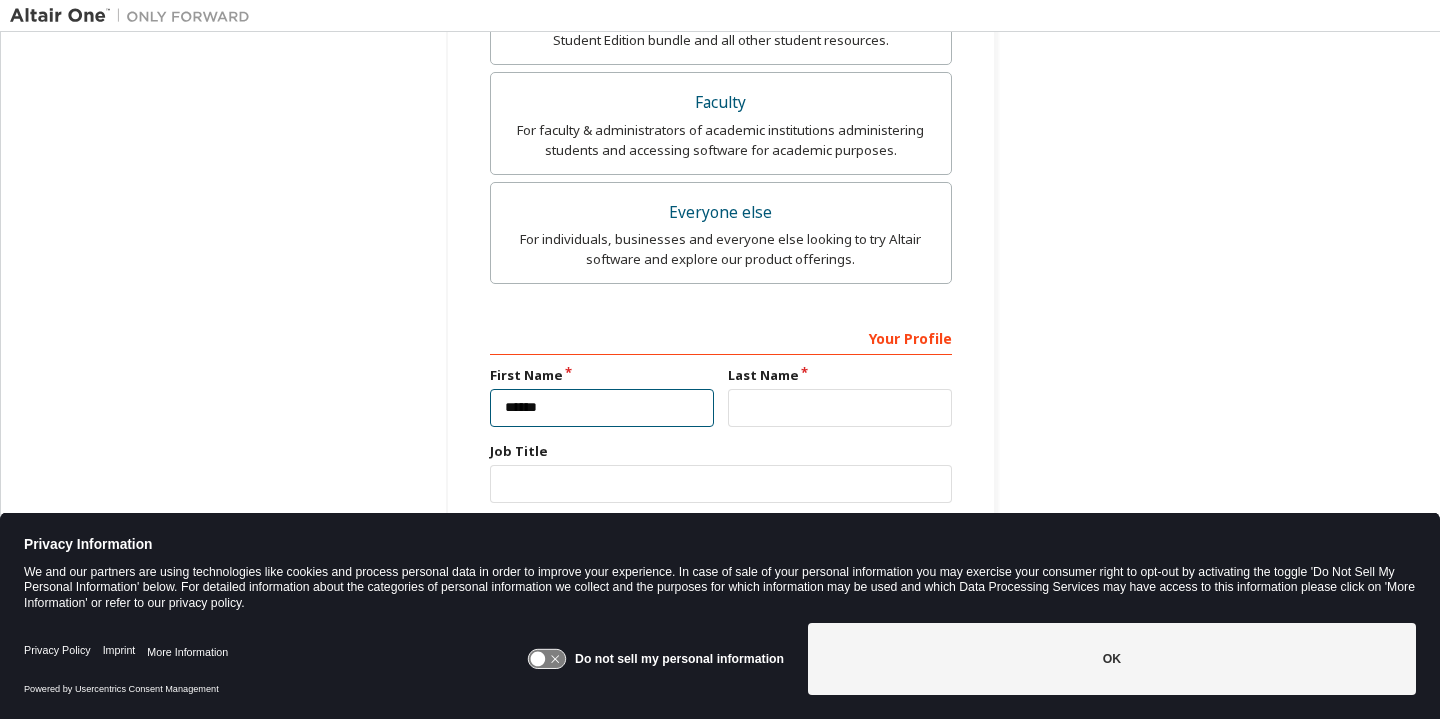 type on "******" 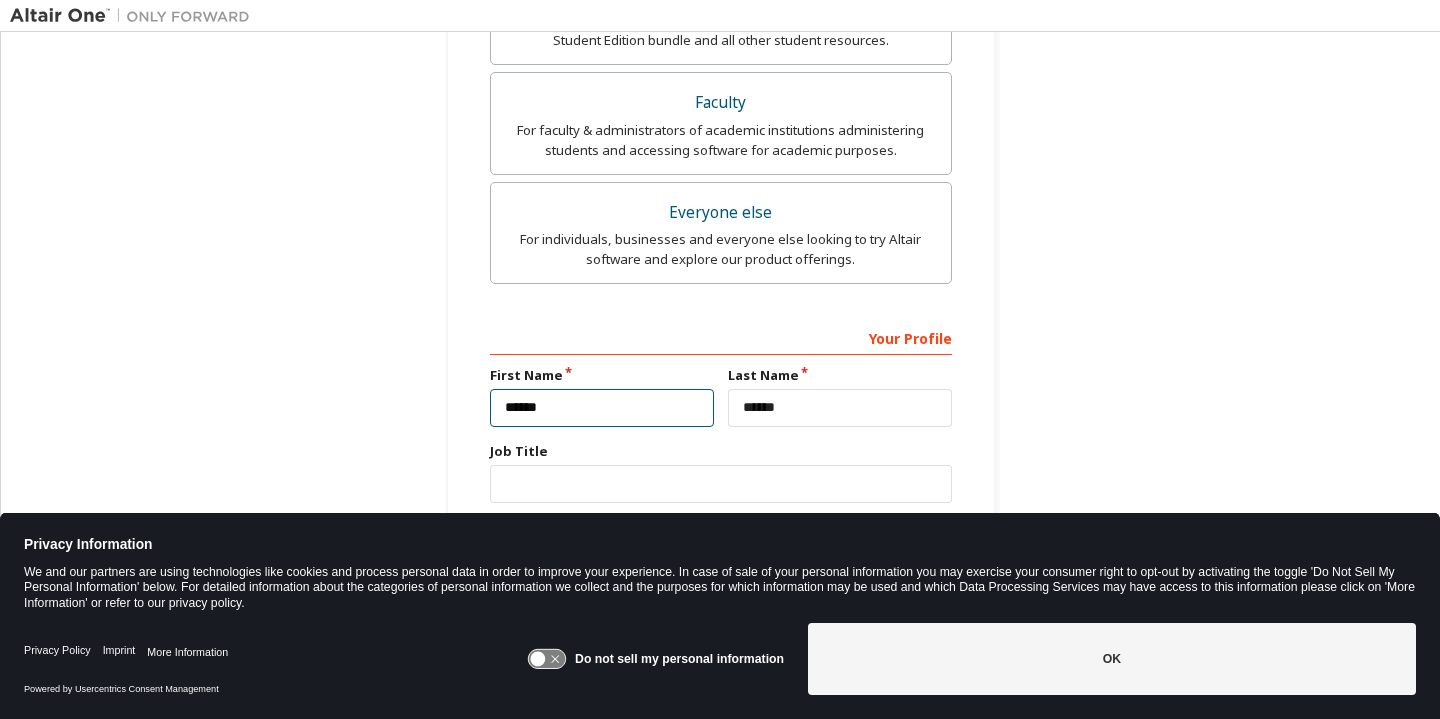 click on "******" at bounding box center [602, 408] 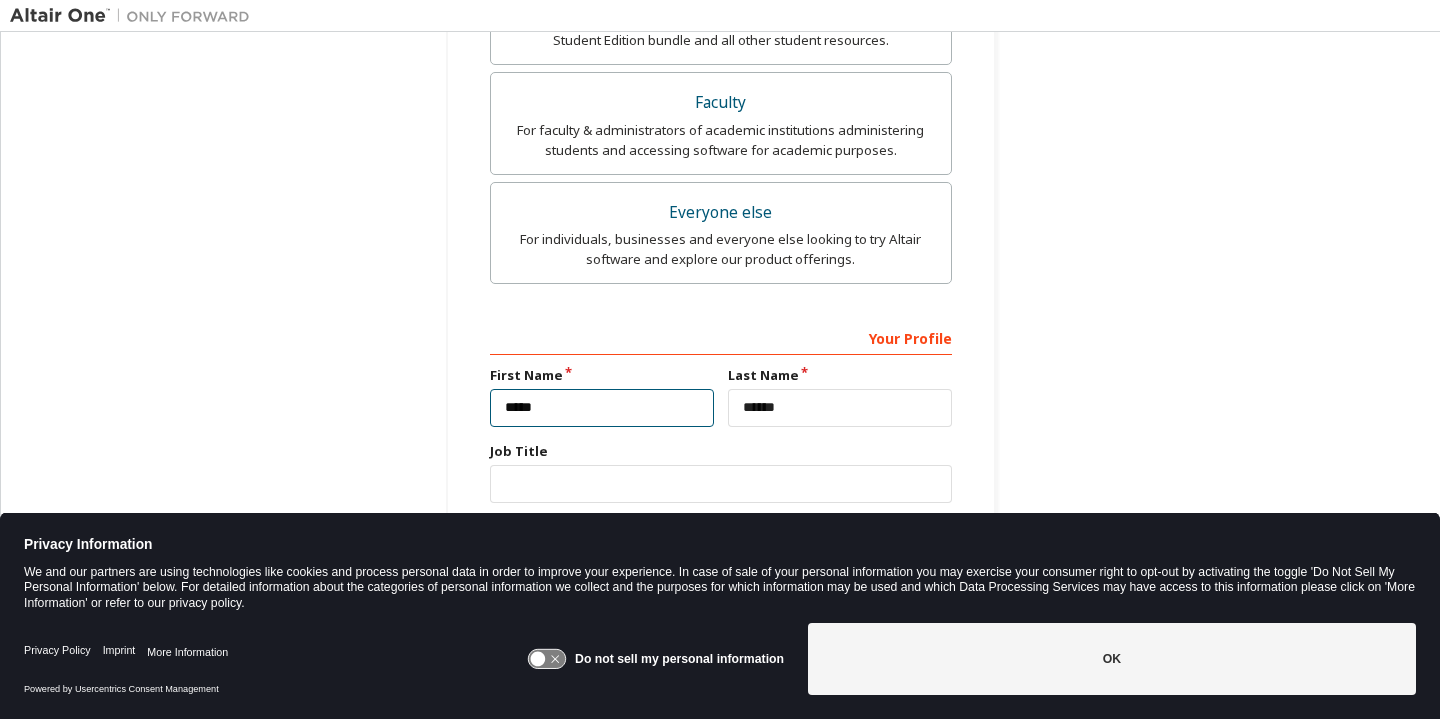 type on "******" 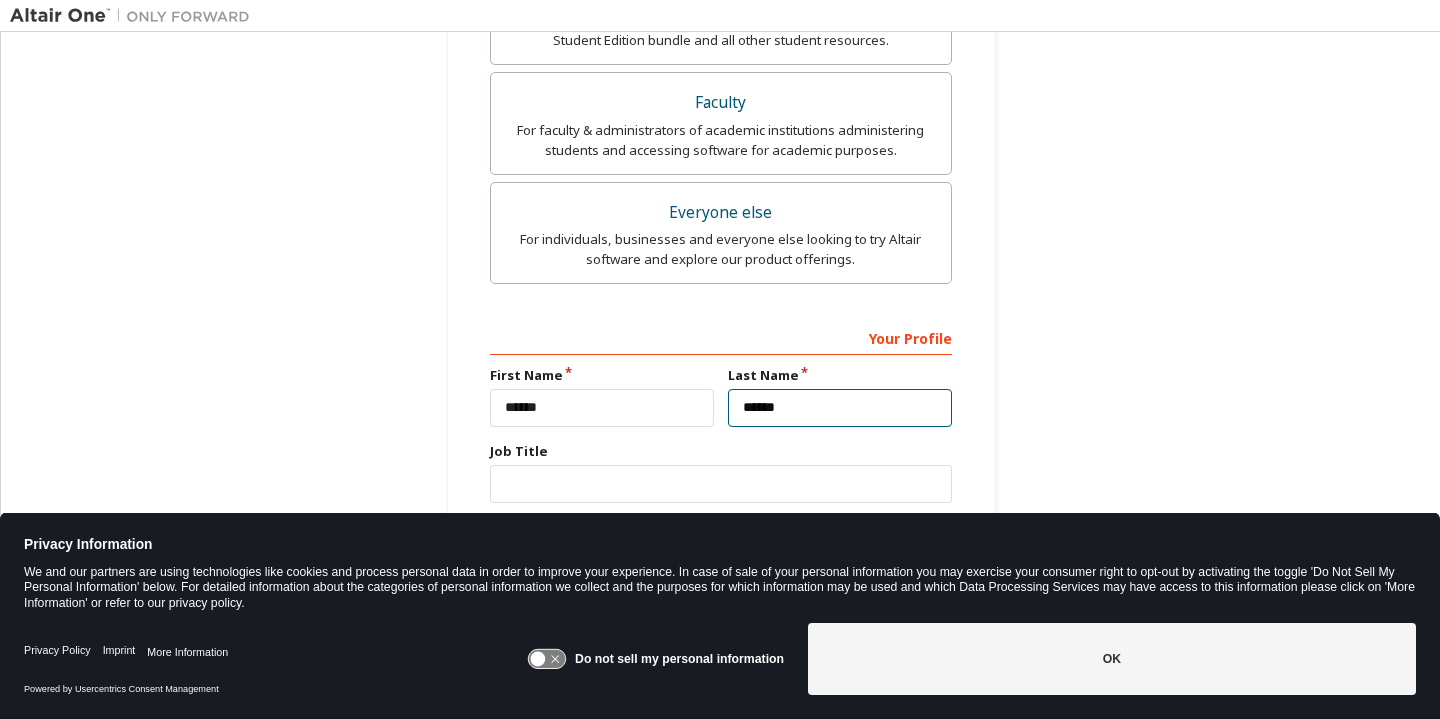click on "******" at bounding box center [840, 408] 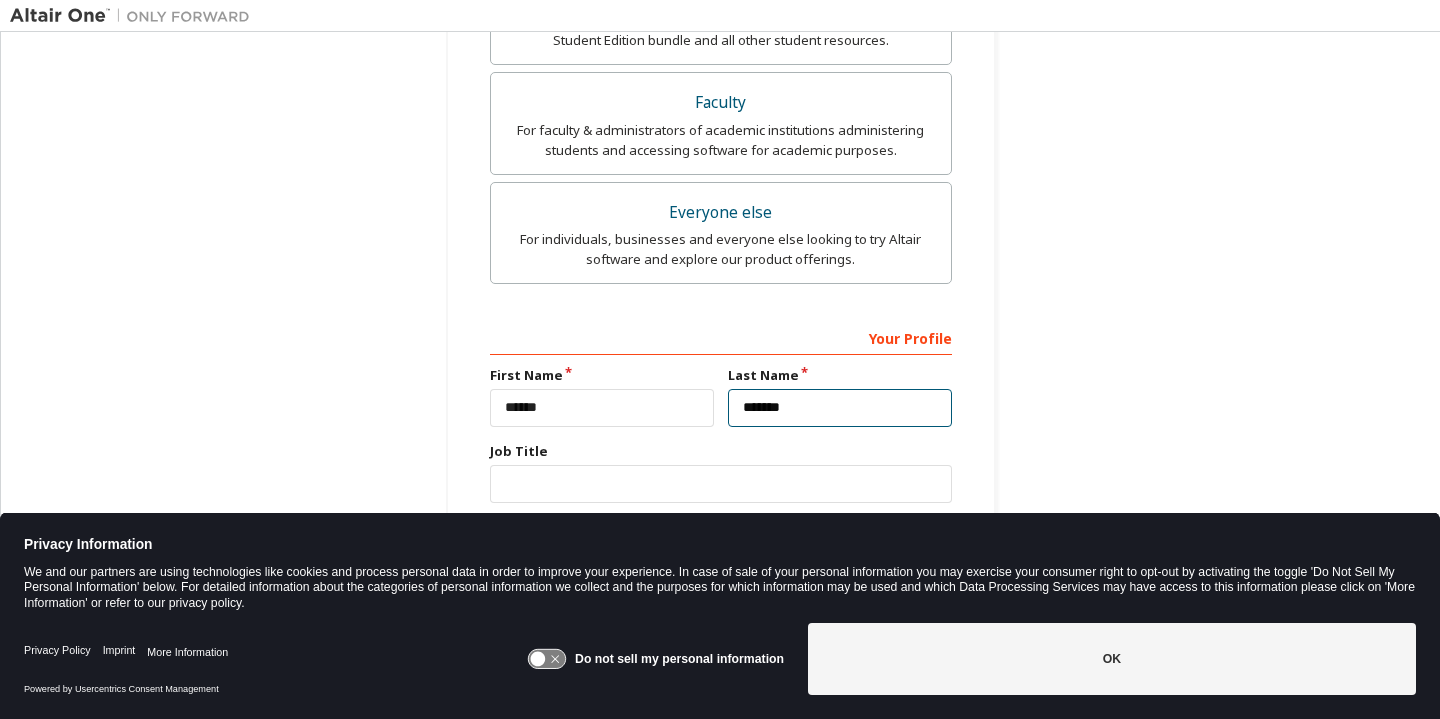 type on "******" 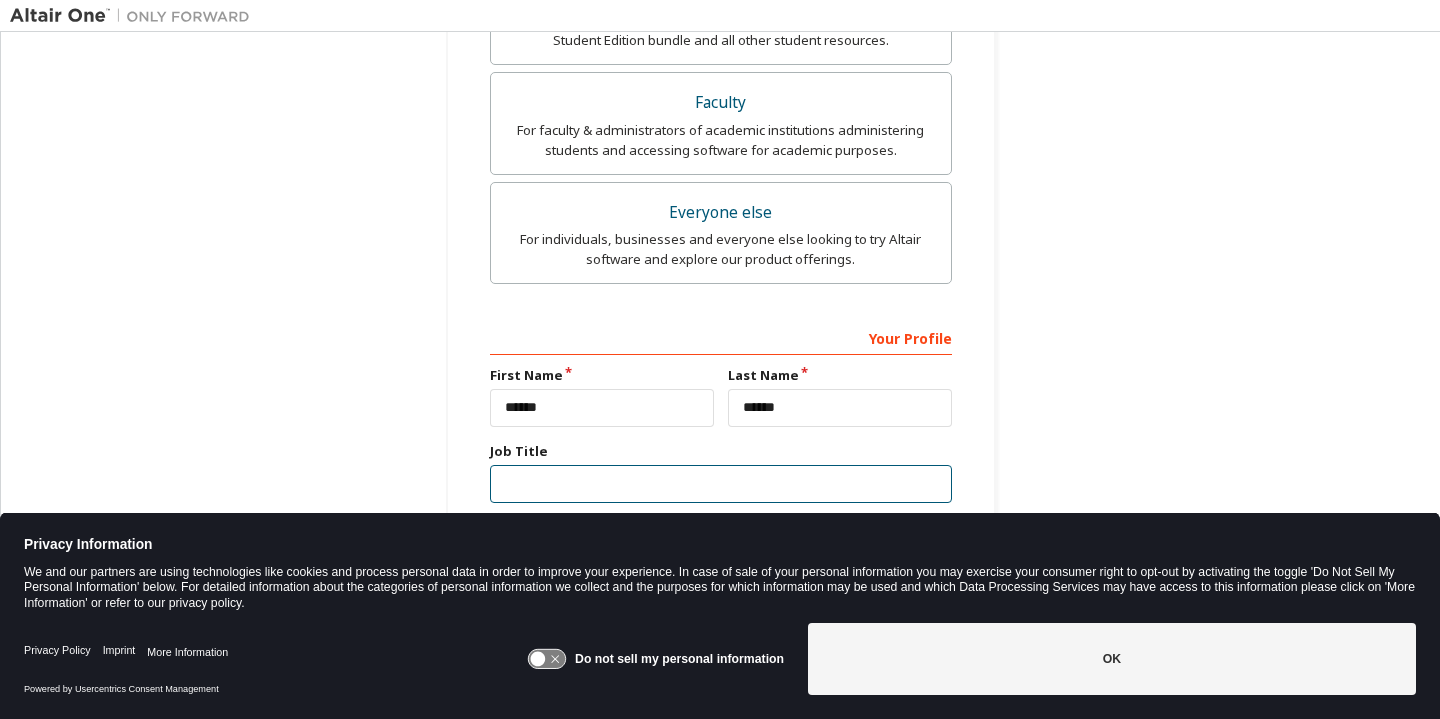 click at bounding box center (721, 484) 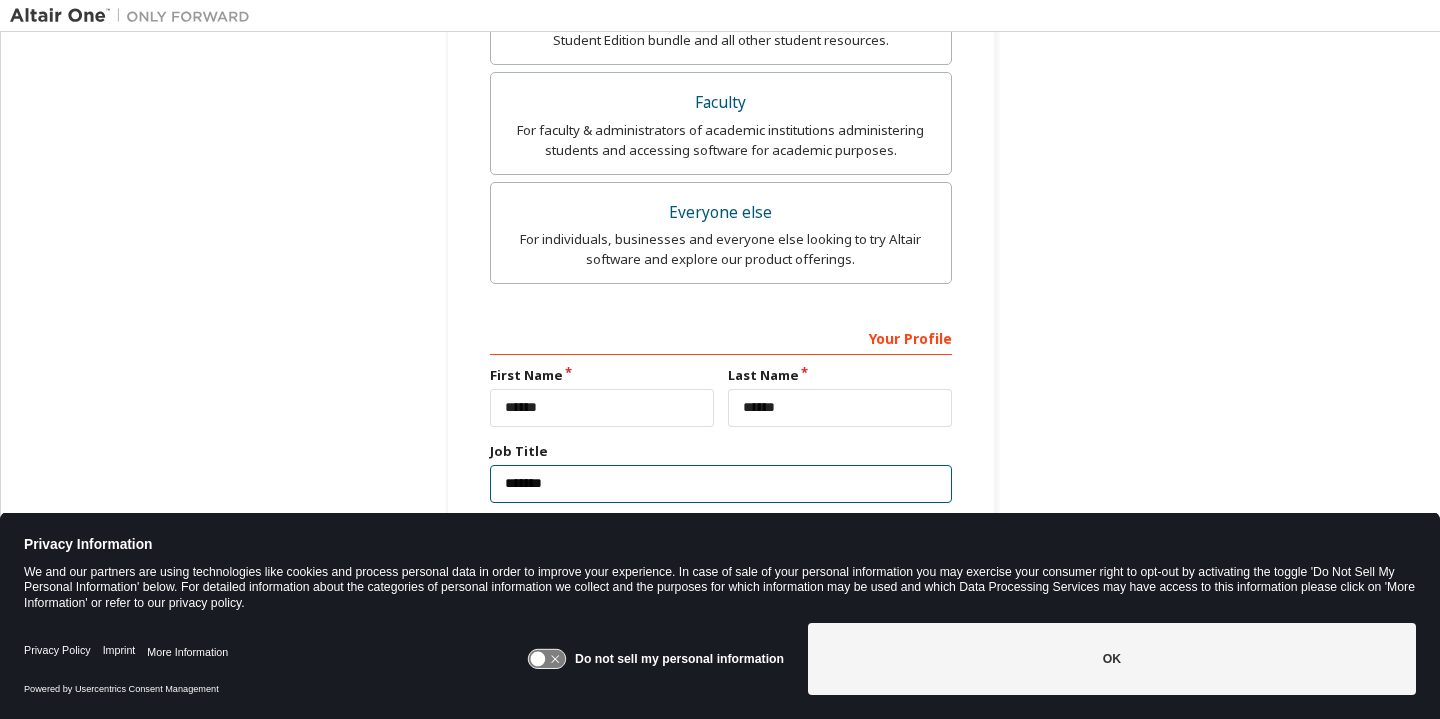 scroll, scrollTop: 608, scrollLeft: 0, axis: vertical 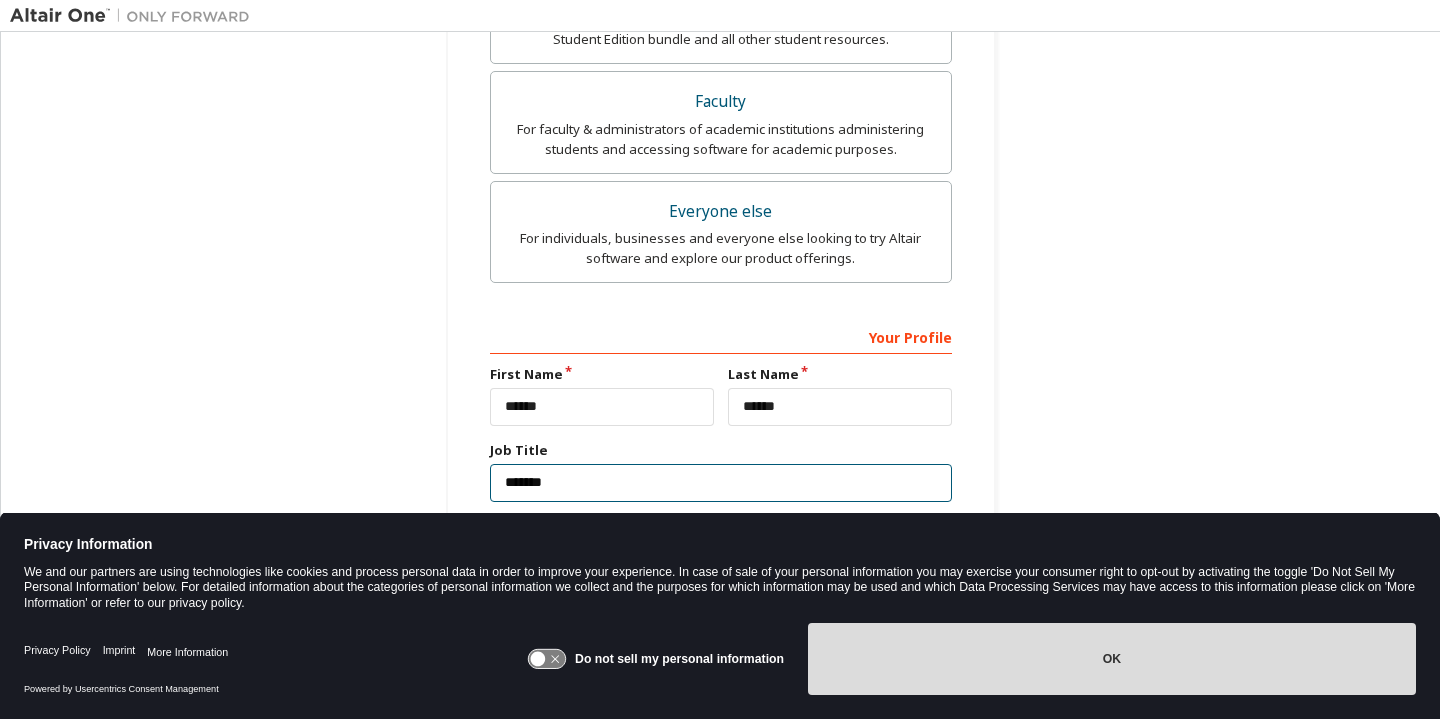 type on "*******" 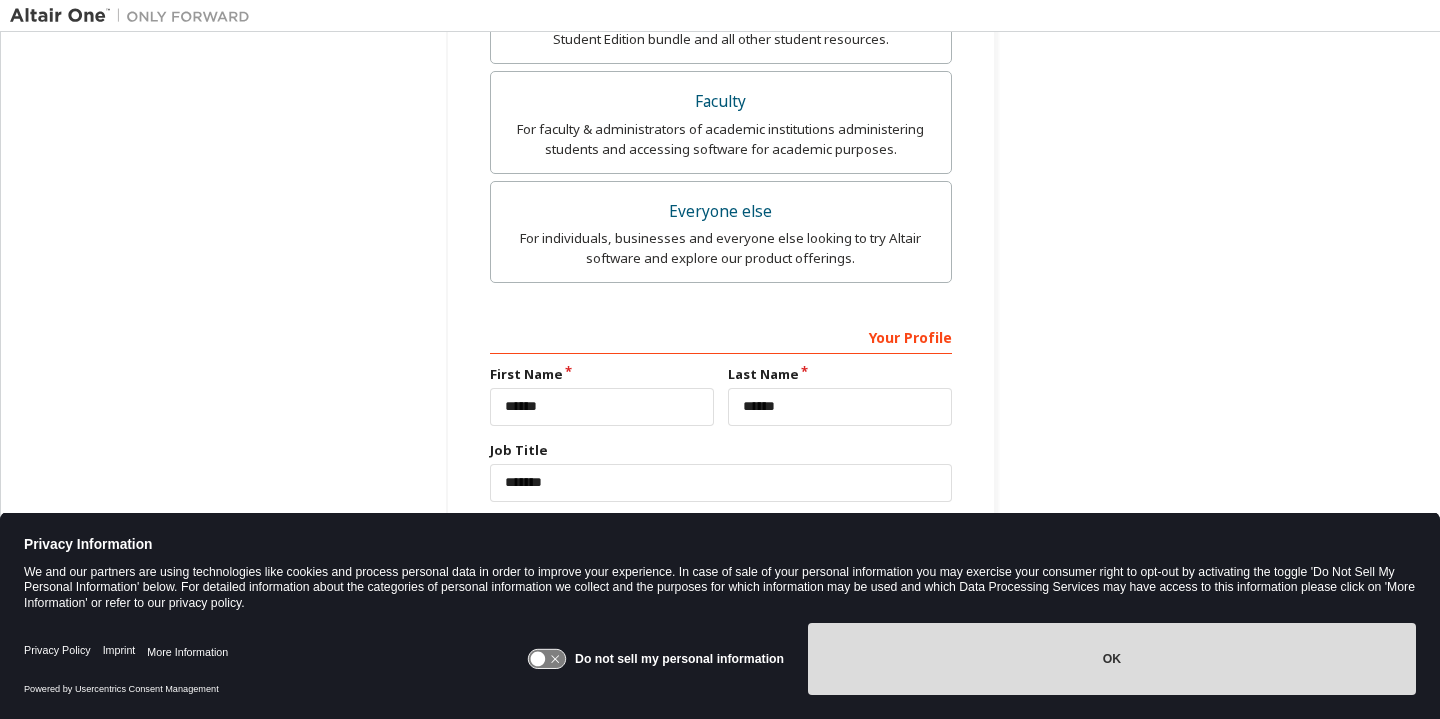 click on "OK" at bounding box center (1112, 659) 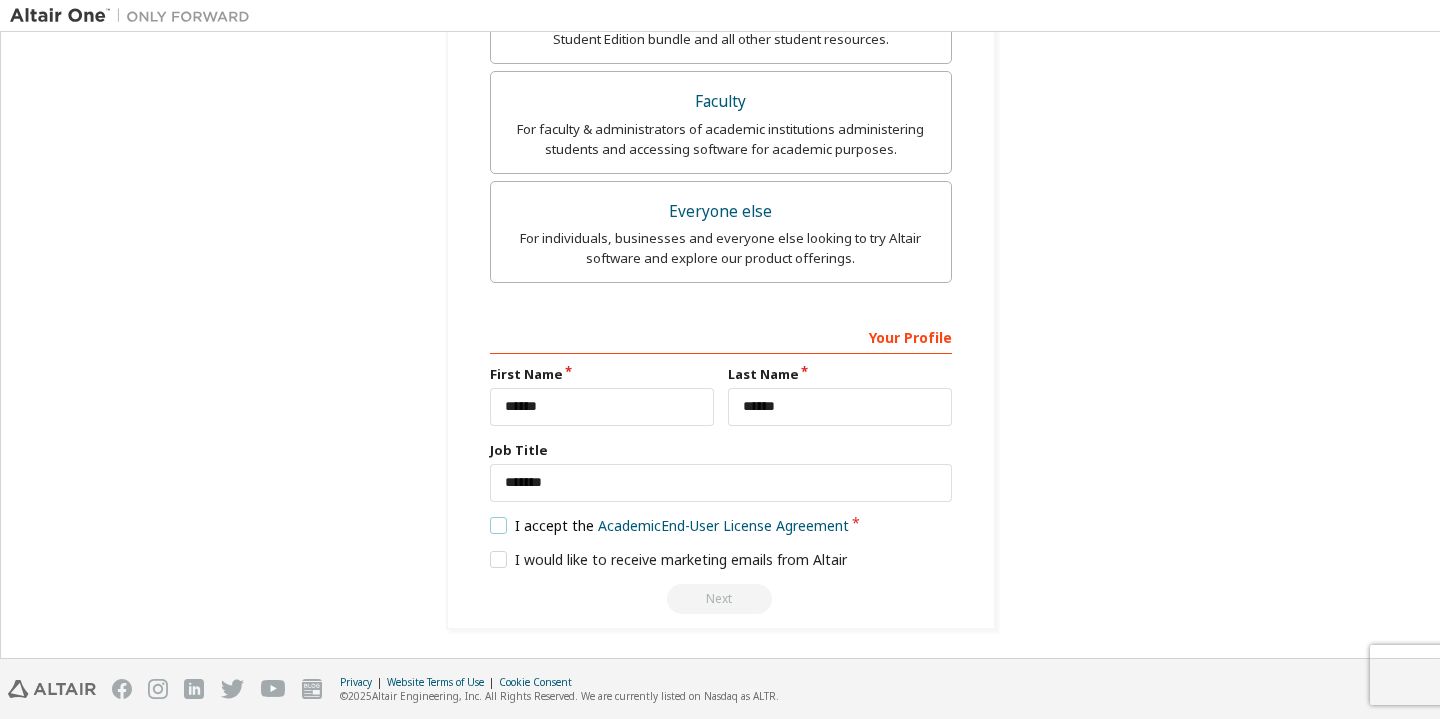 click on "I accept the   Academic   End-User License Agreement" at bounding box center (670, 525) 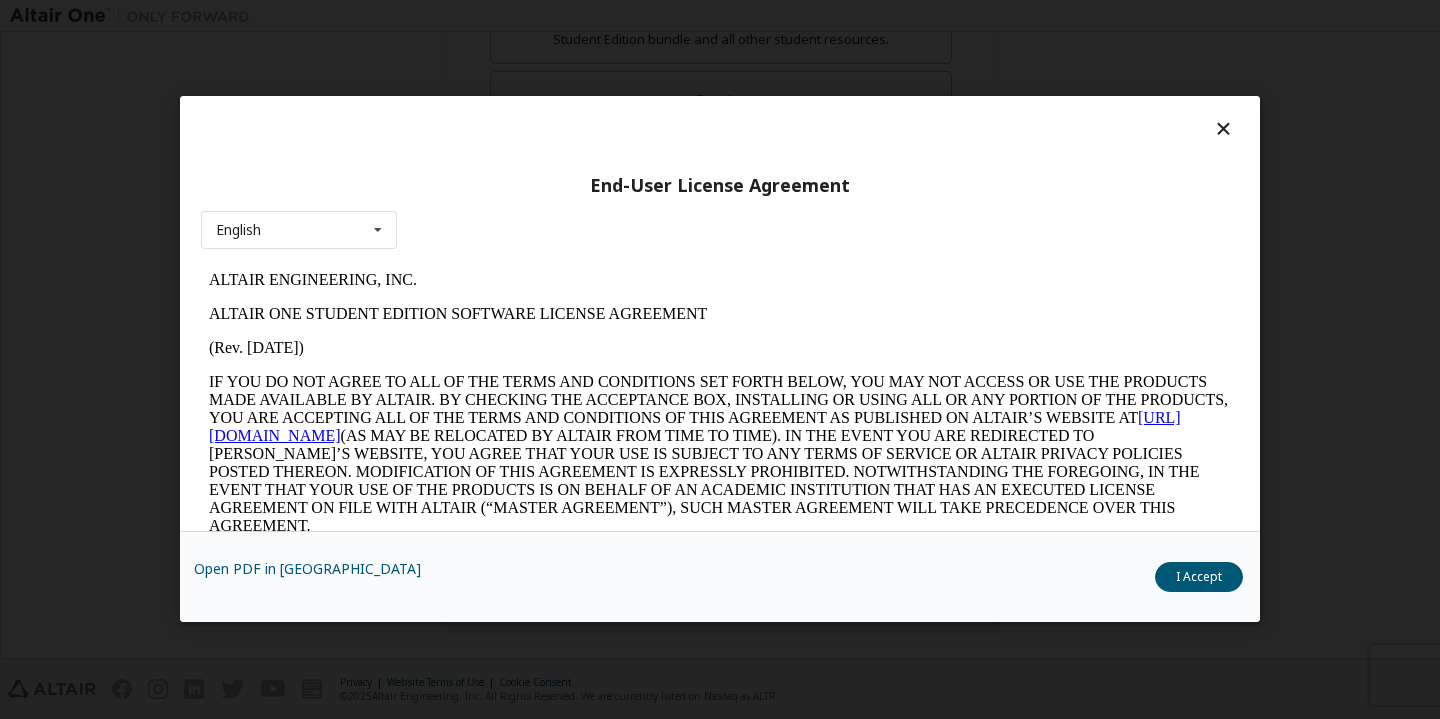 scroll, scrollTop: 3300, scrollLeft: 0, axis: vertical 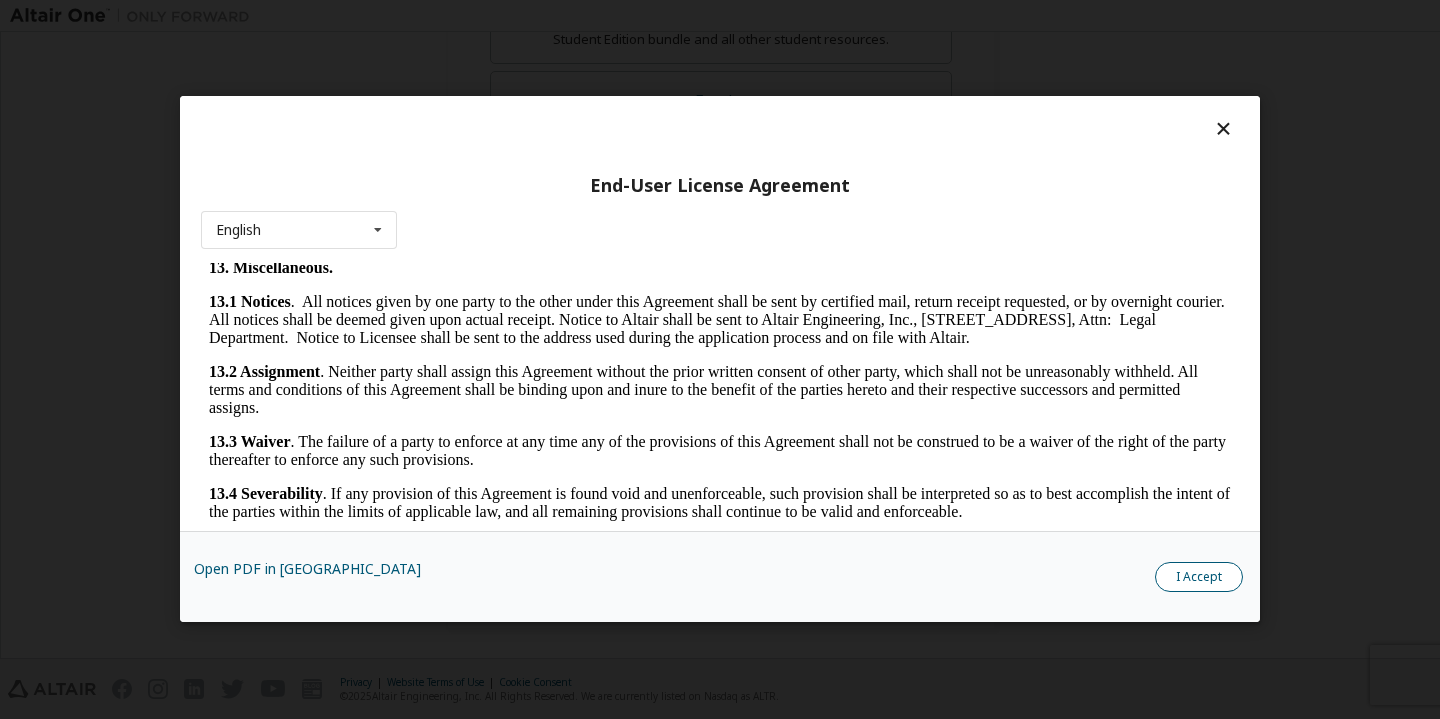 click on "I Accept" at bounding box center (1199, 578) 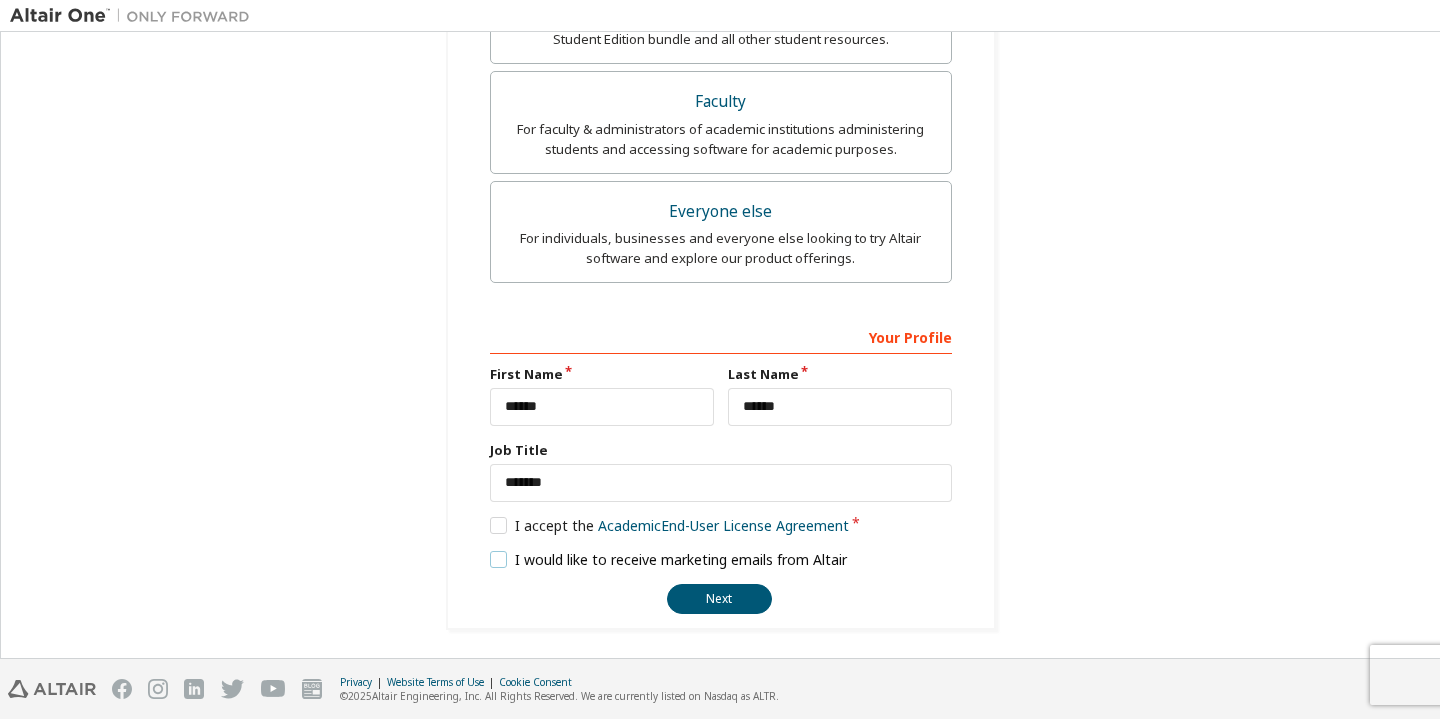 click on "I would like to receive marketing emails from Altair" at bounding box center [669, 559] 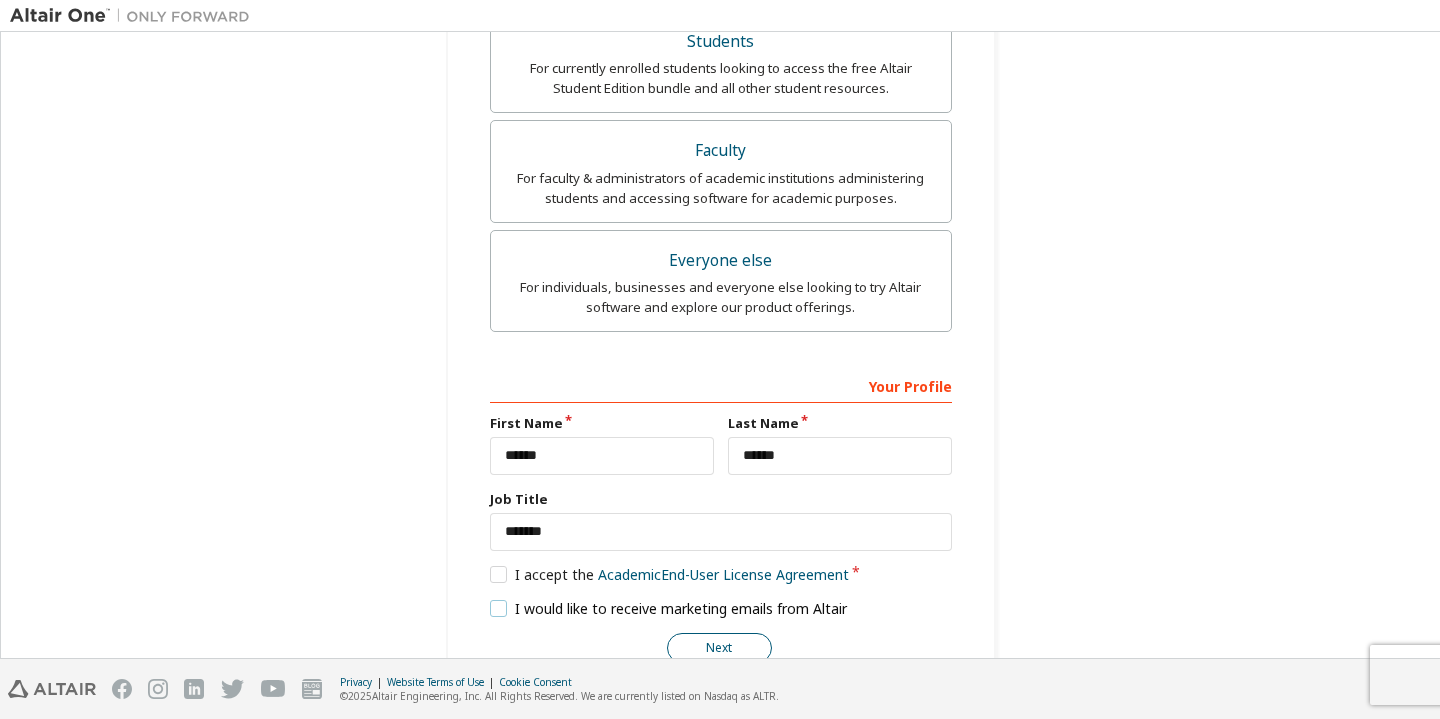 scroll, scrollTop: 608, scrollLeft: 0, axis: vertical 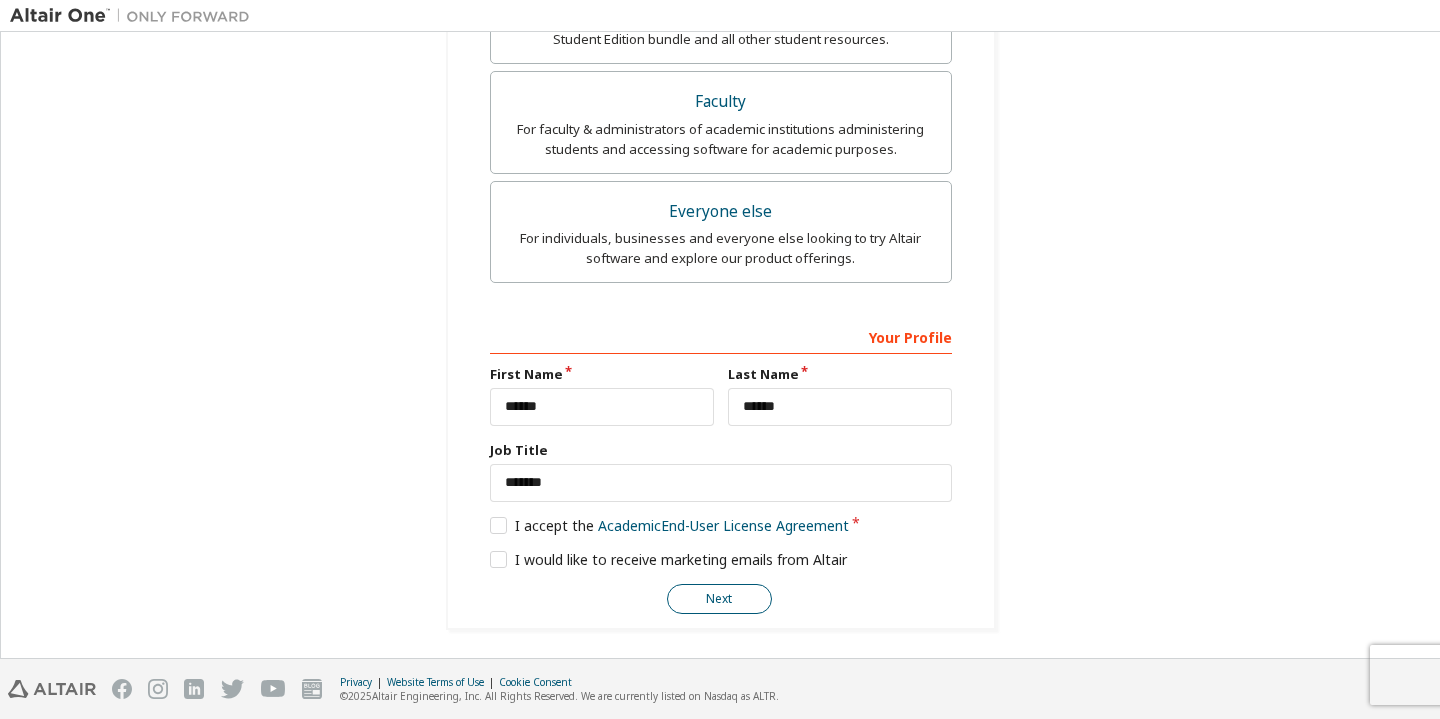 click on "Next" at bounding box center (719, 599) 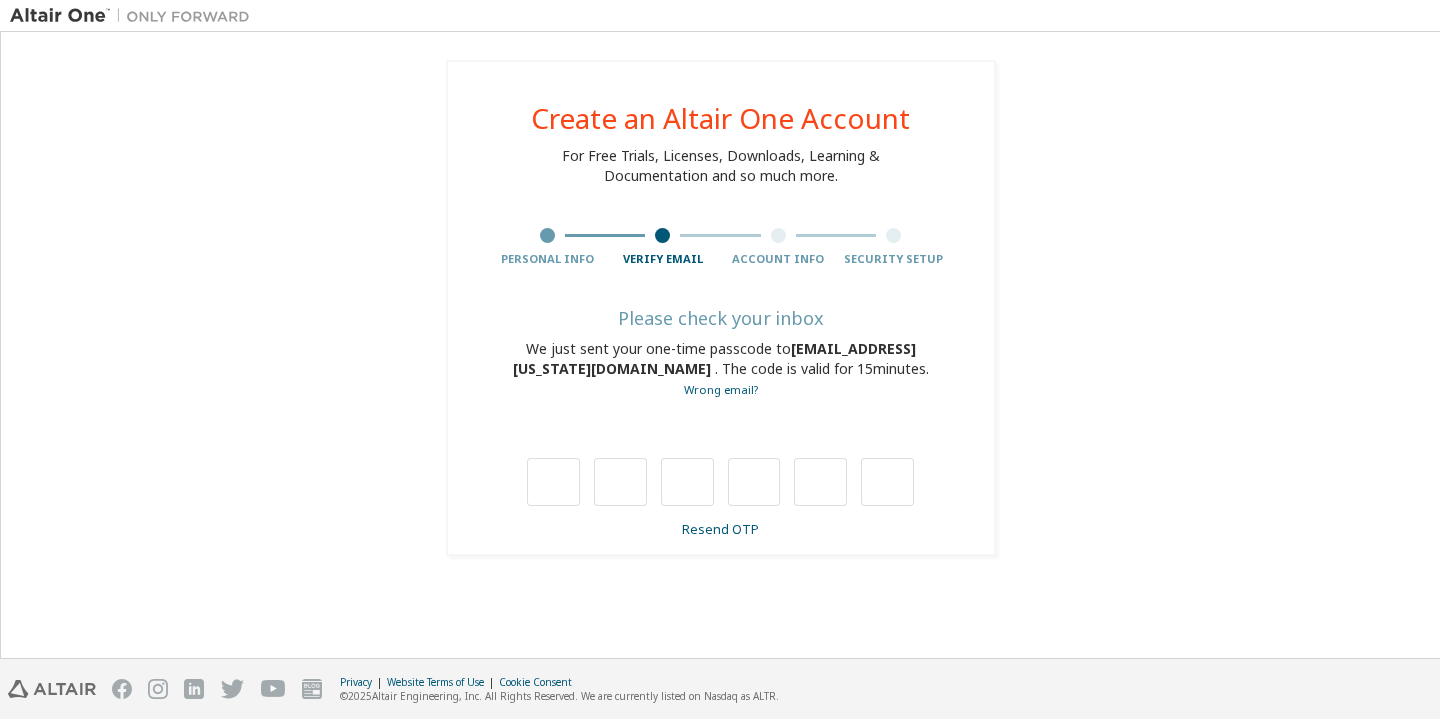 scroll, scrollTop: 0, scrollLeft: 0, axis: both 